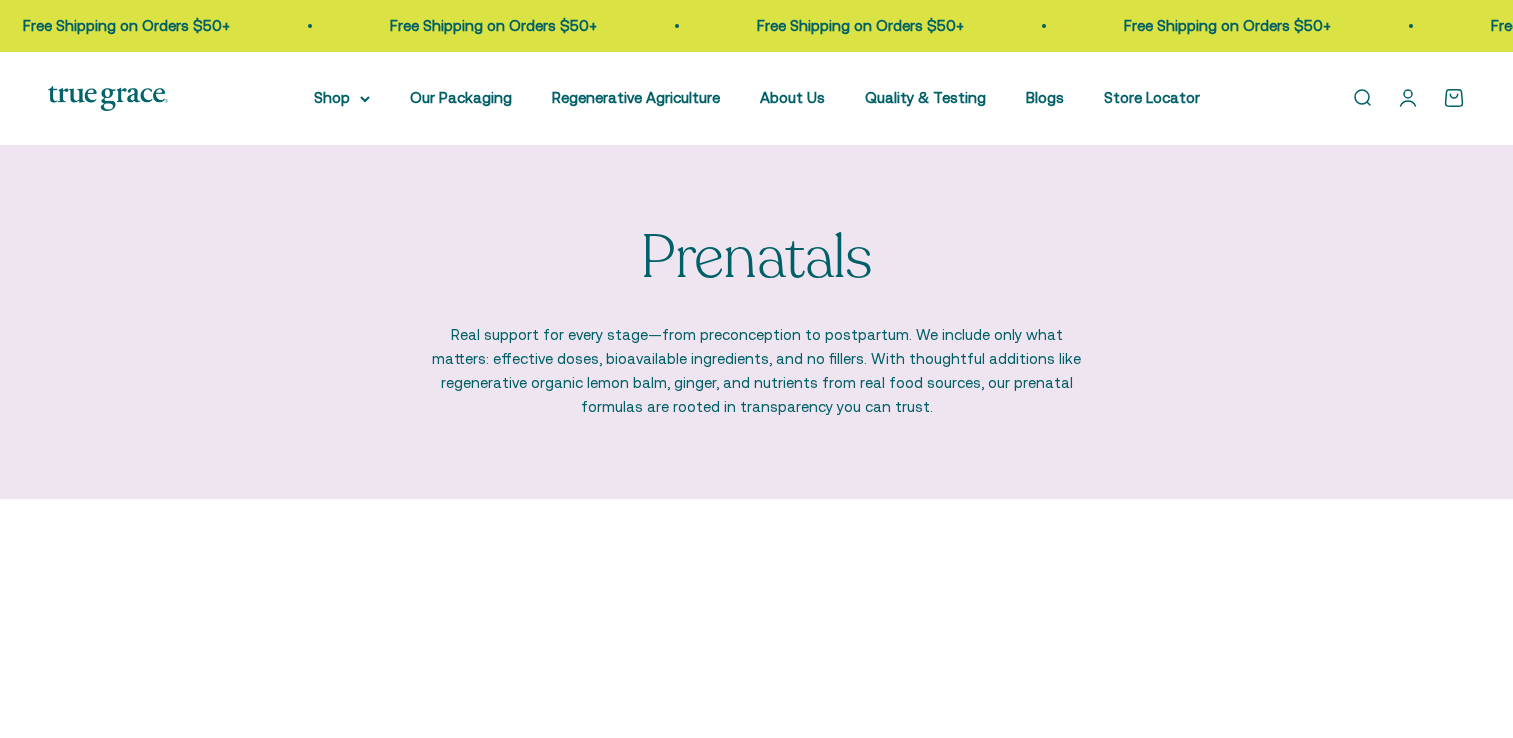 scroll, scrollTop: 0, scrollLeft: 0, axis: both 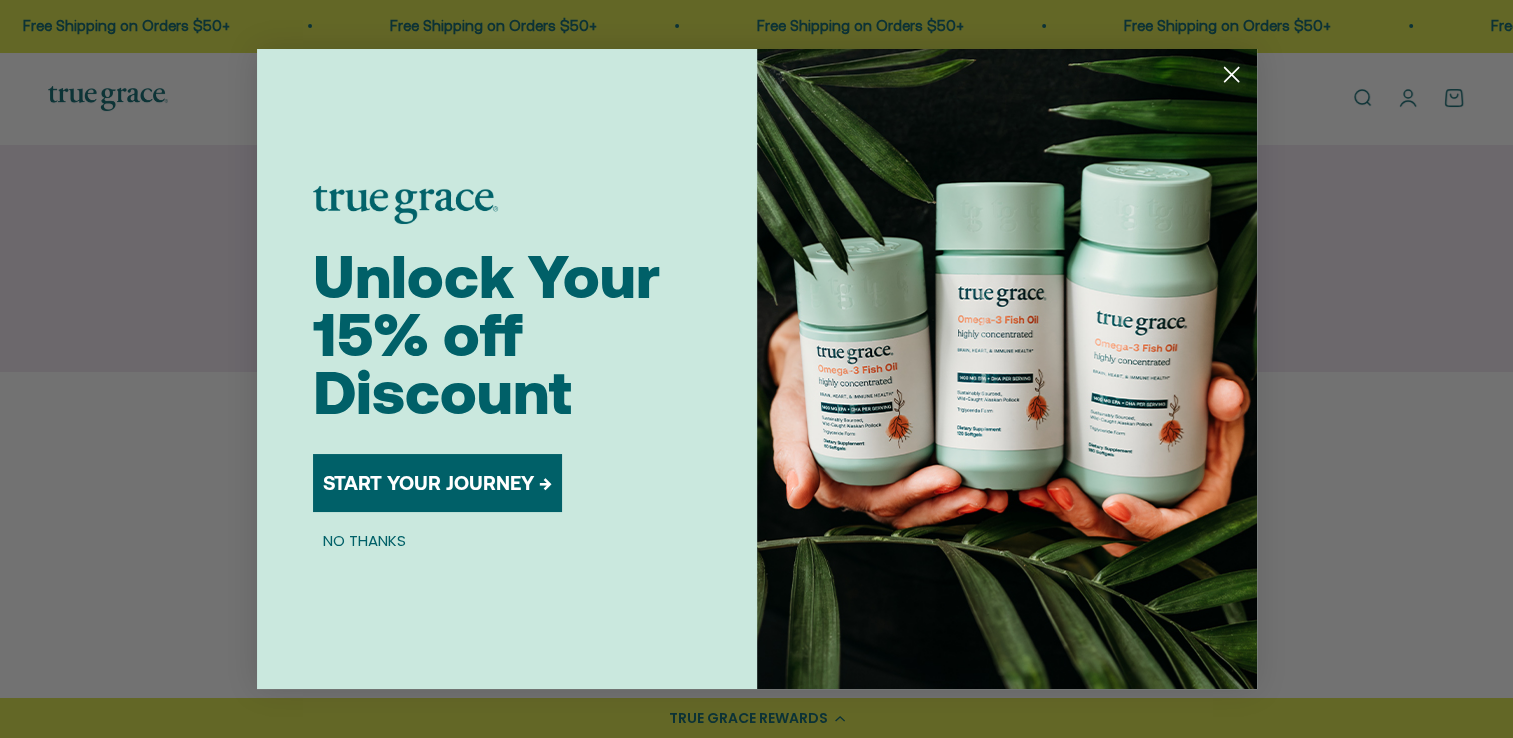 click 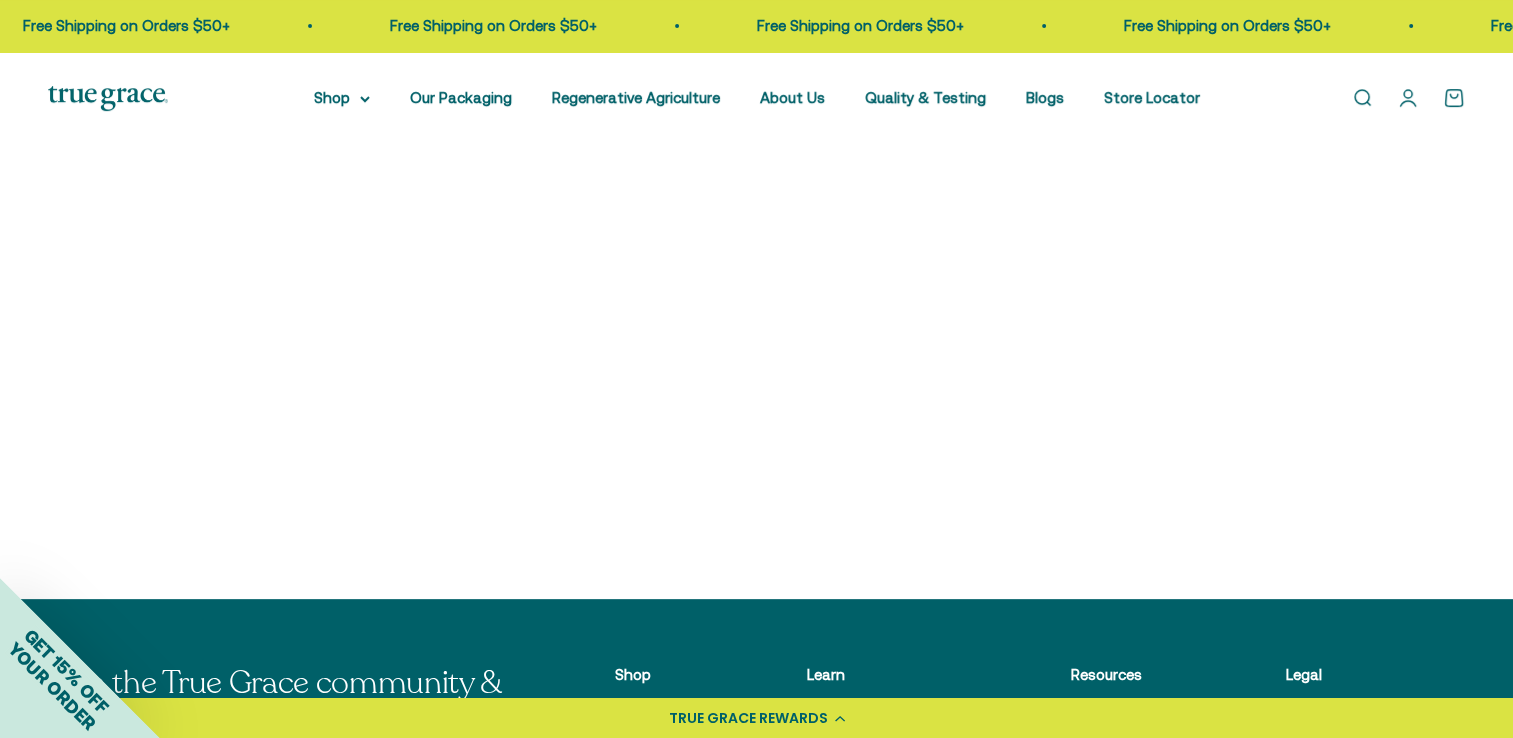 scroll, scrollTop: 504, scrollLeft: 0, axis: vertical 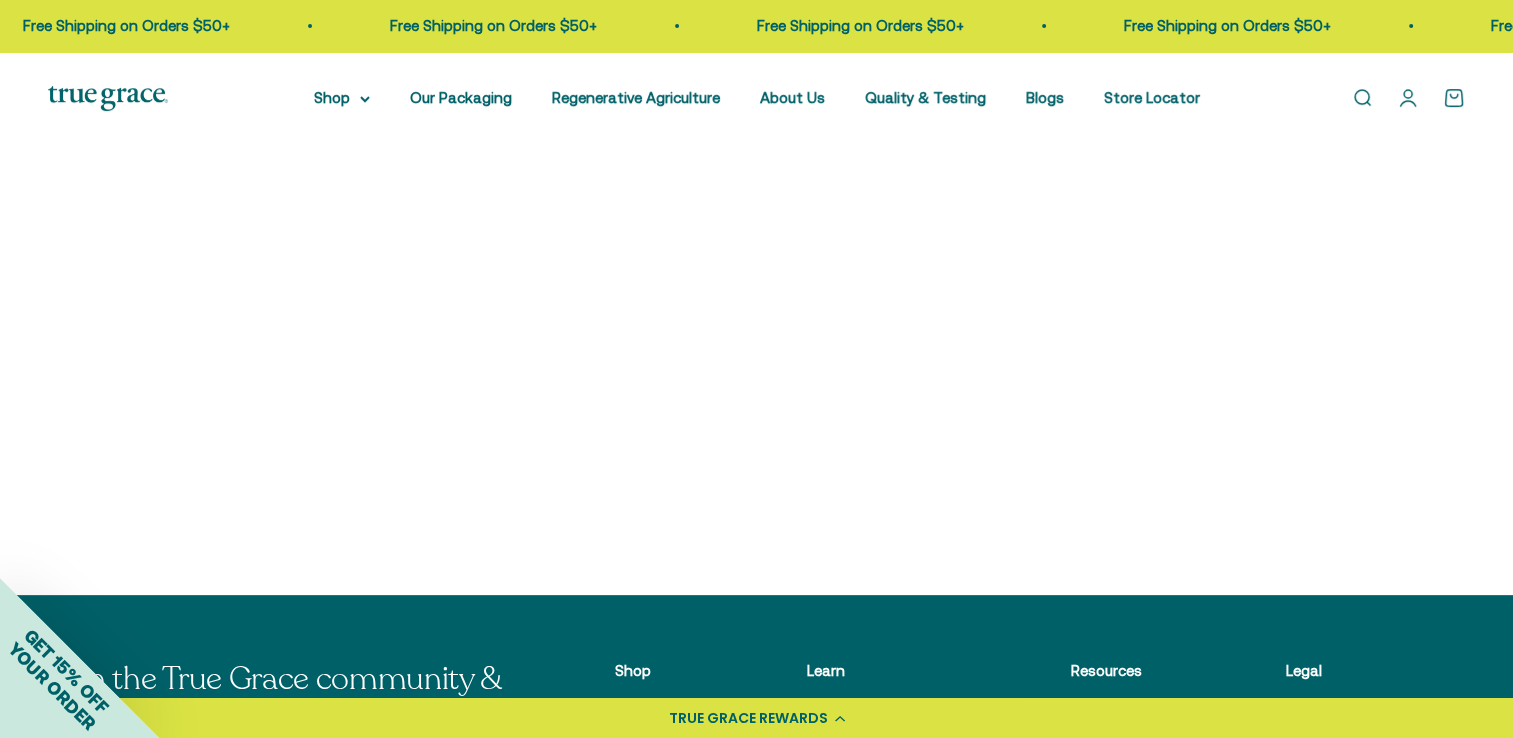 click on "Prenatal Multivitamin" at bounding box center (214, 441) 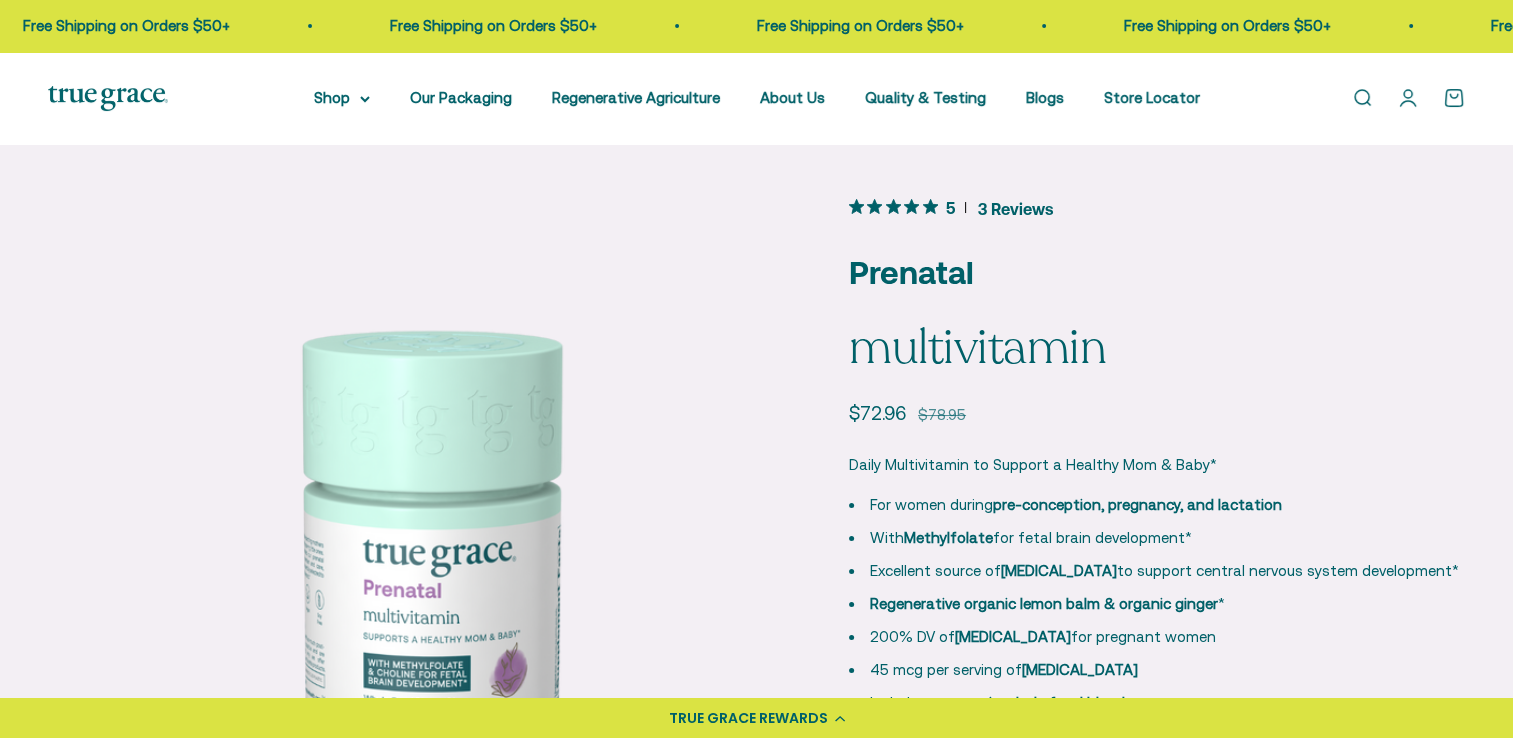 scroll, scrollTop: 108, scrollLeft: 0, axis: vertical 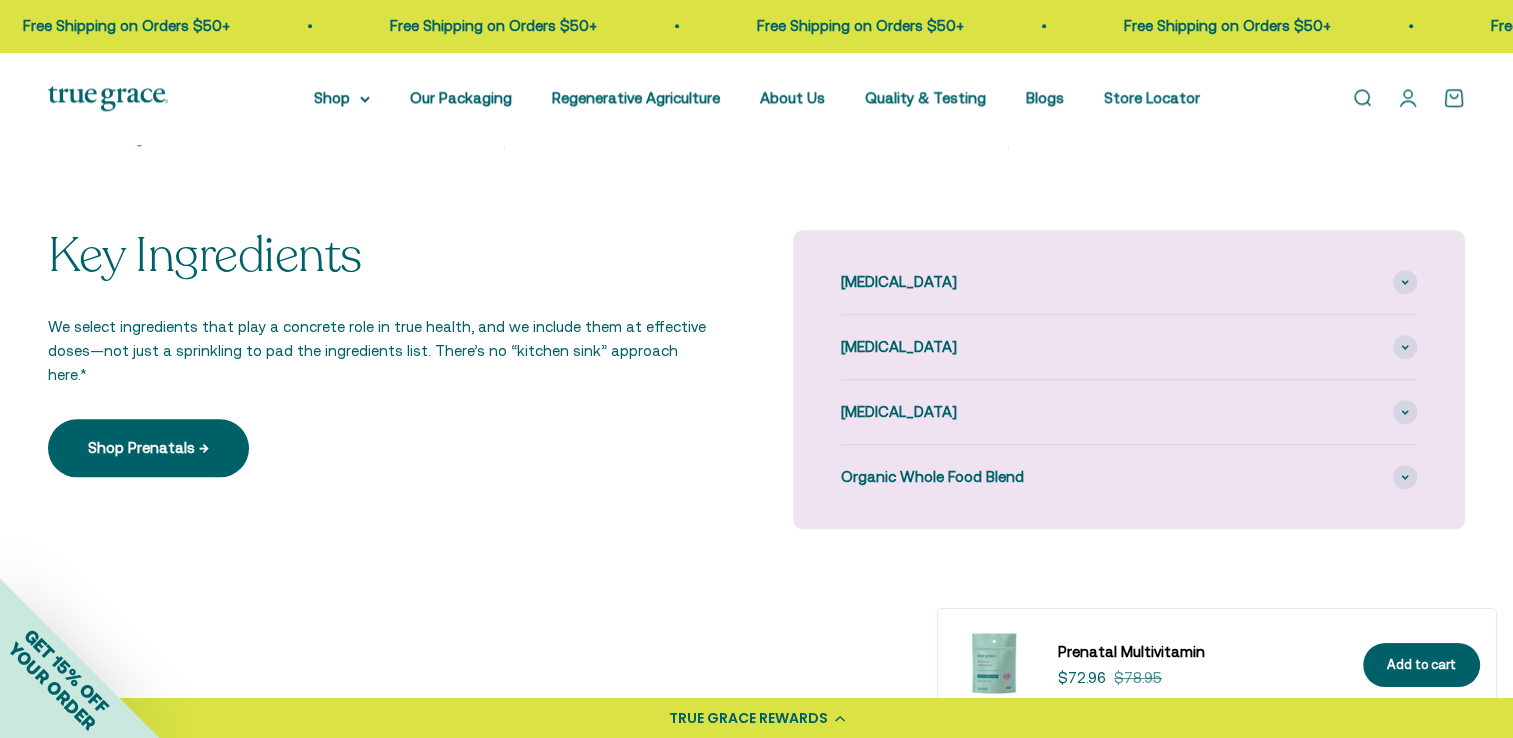 click on "Choline
110 mg per serving Choline plays a structural role in the brain and is essential for the development of the brain and spinal cord.* It also helps support memory and mood.* True Grace Prenatal Multivitamin is an excellent source of Choline.
Vitamin D3
200% of the daily value for pregnant women Vitamin D3 supports the immune system, as well as the development of strong bones and teeth.* While the human body can naturally make Vitamin D through sun exposure, and some foods contain Vitamin D, it’s still a challenge for many people to get enough.
Vitamin K2
45 mcg per serving We utilize a bone- and cardio-supportive form of Vitamin K2 from MenaQ7®.* When combined with Vitamin D3, Vitamin K2 helps build bone mass and supports heart health and the immune system.*
Organic Whole Food Blend
994 mg per serving" at bounding box center (1129, 379) 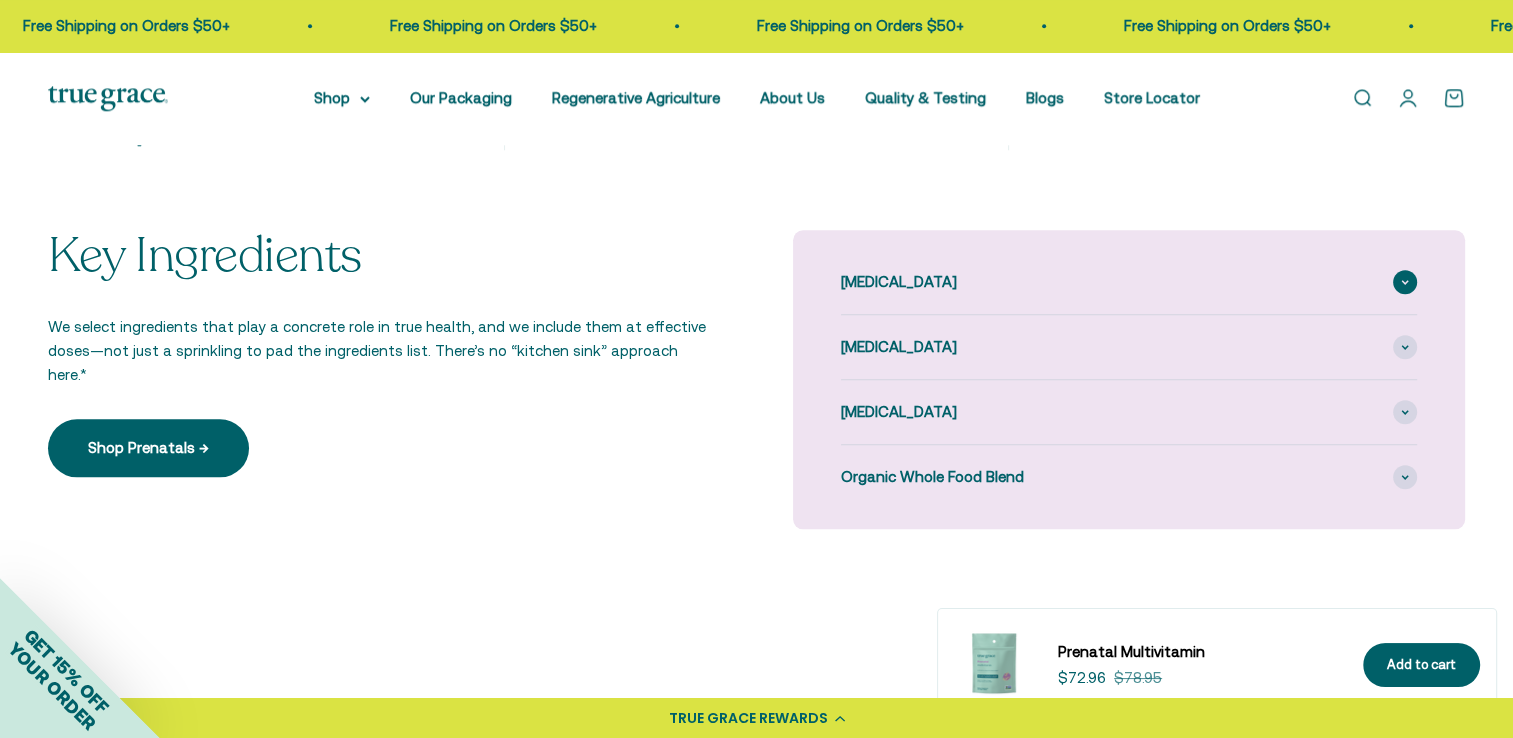 click at bounding box center [1405, 282] 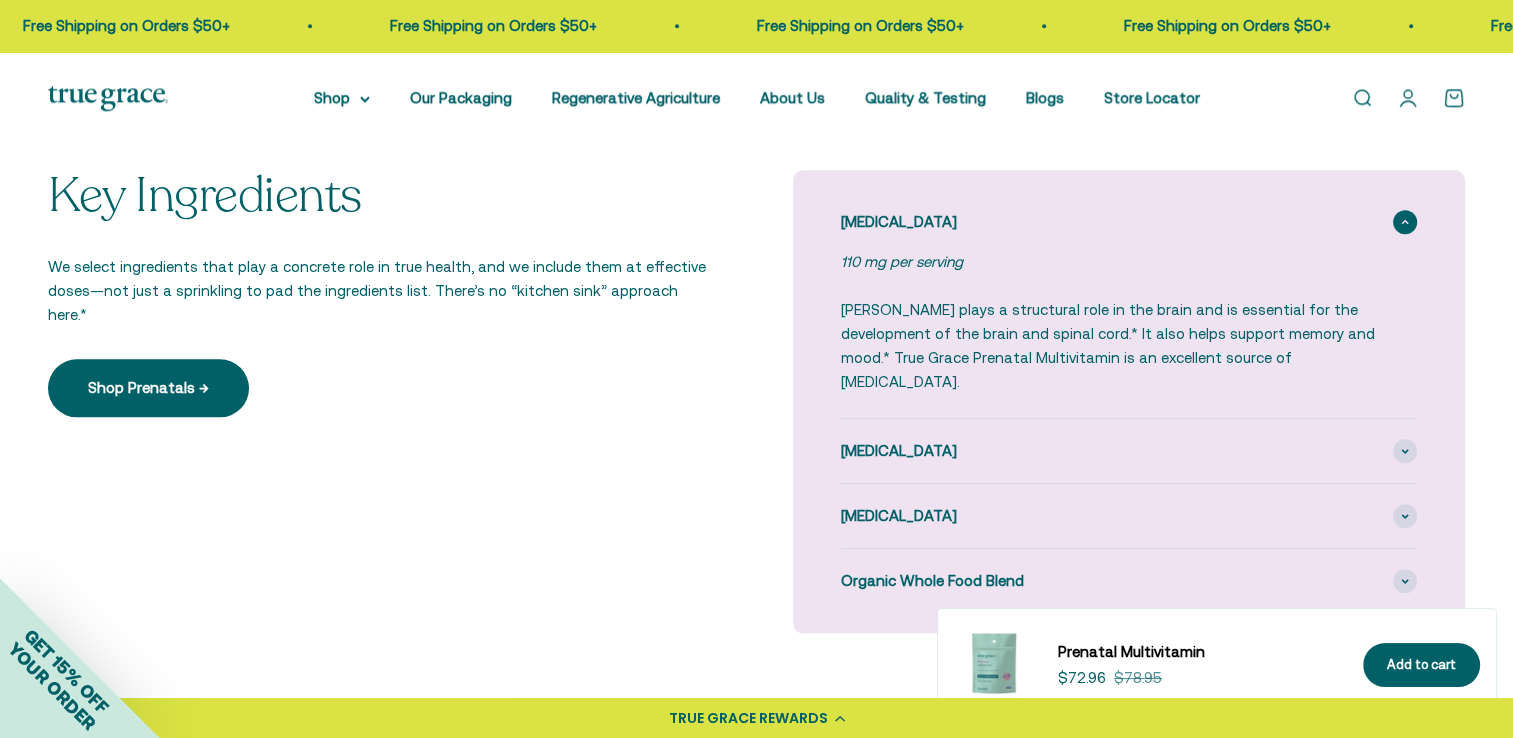 scroll, scrollTop: 2198, scrollLeft: 0, axis: vertical 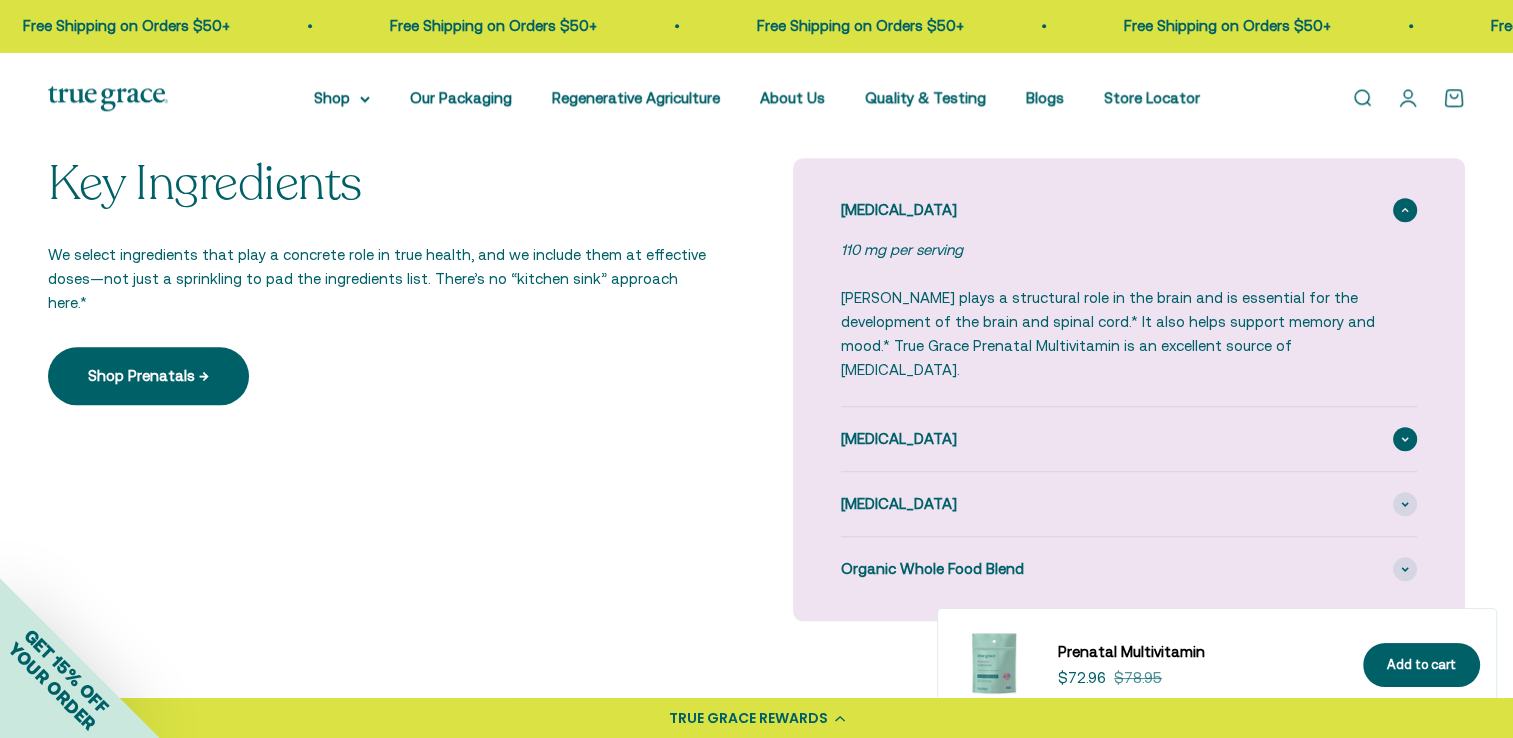 click 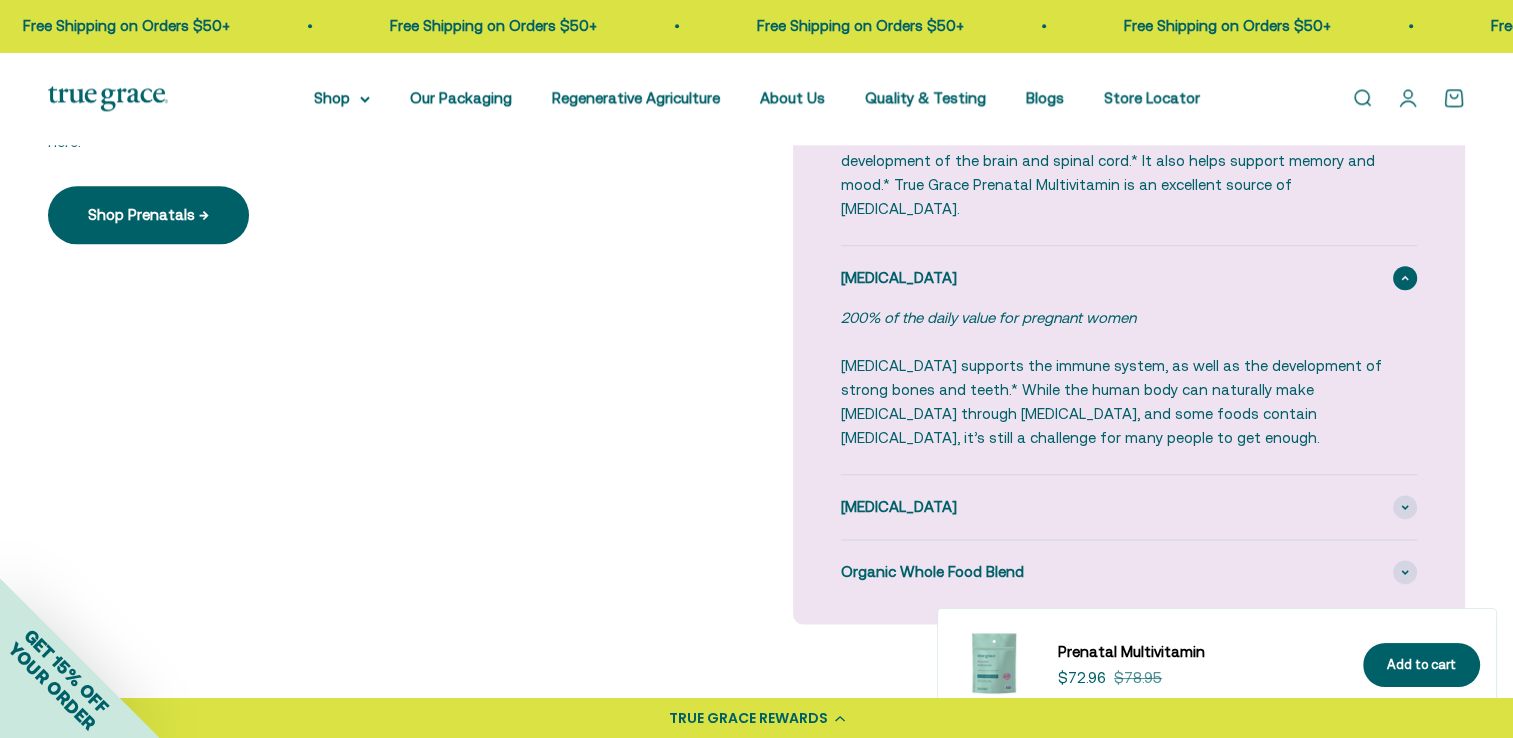 scroll, scrollTop: 2360, scrollLeft: 0, axis: vertical 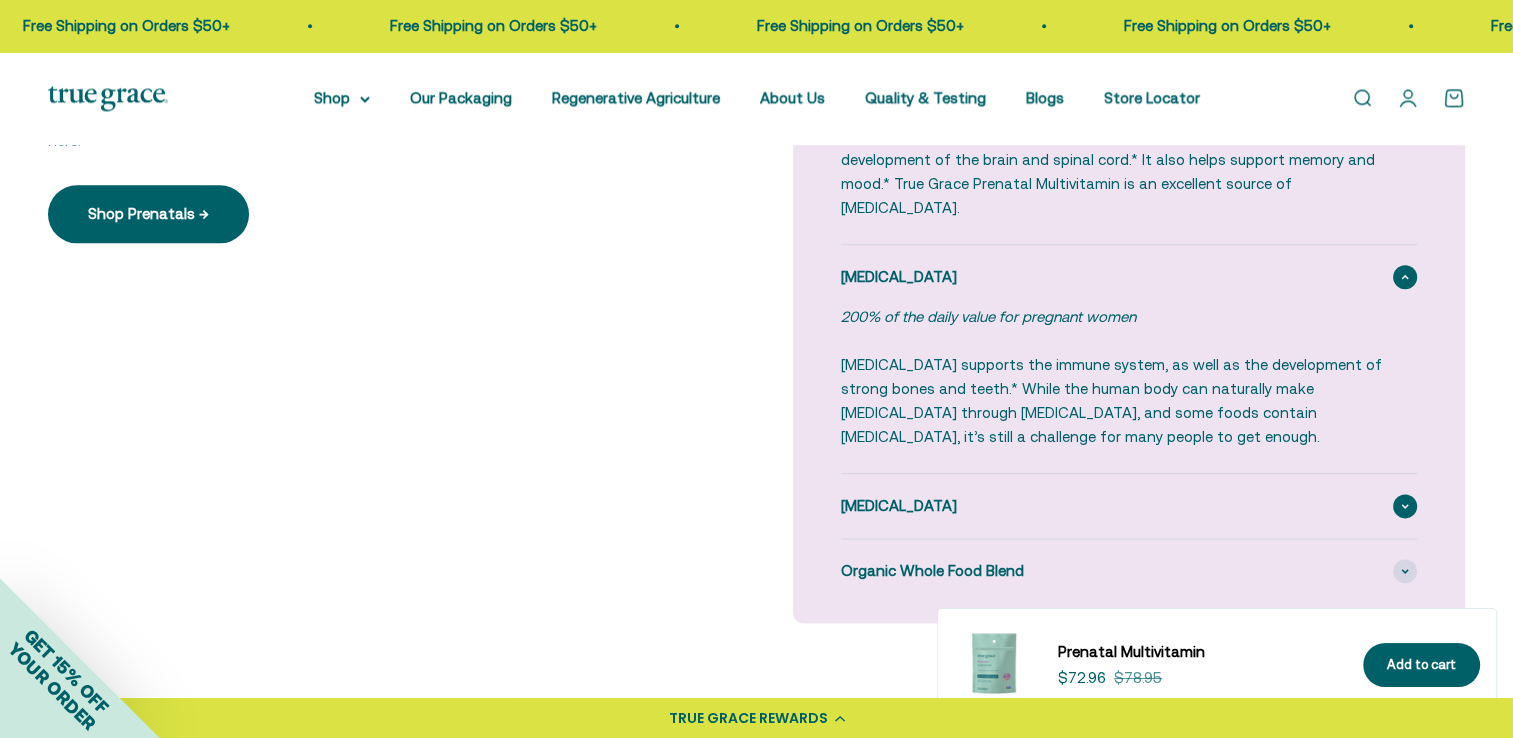 click 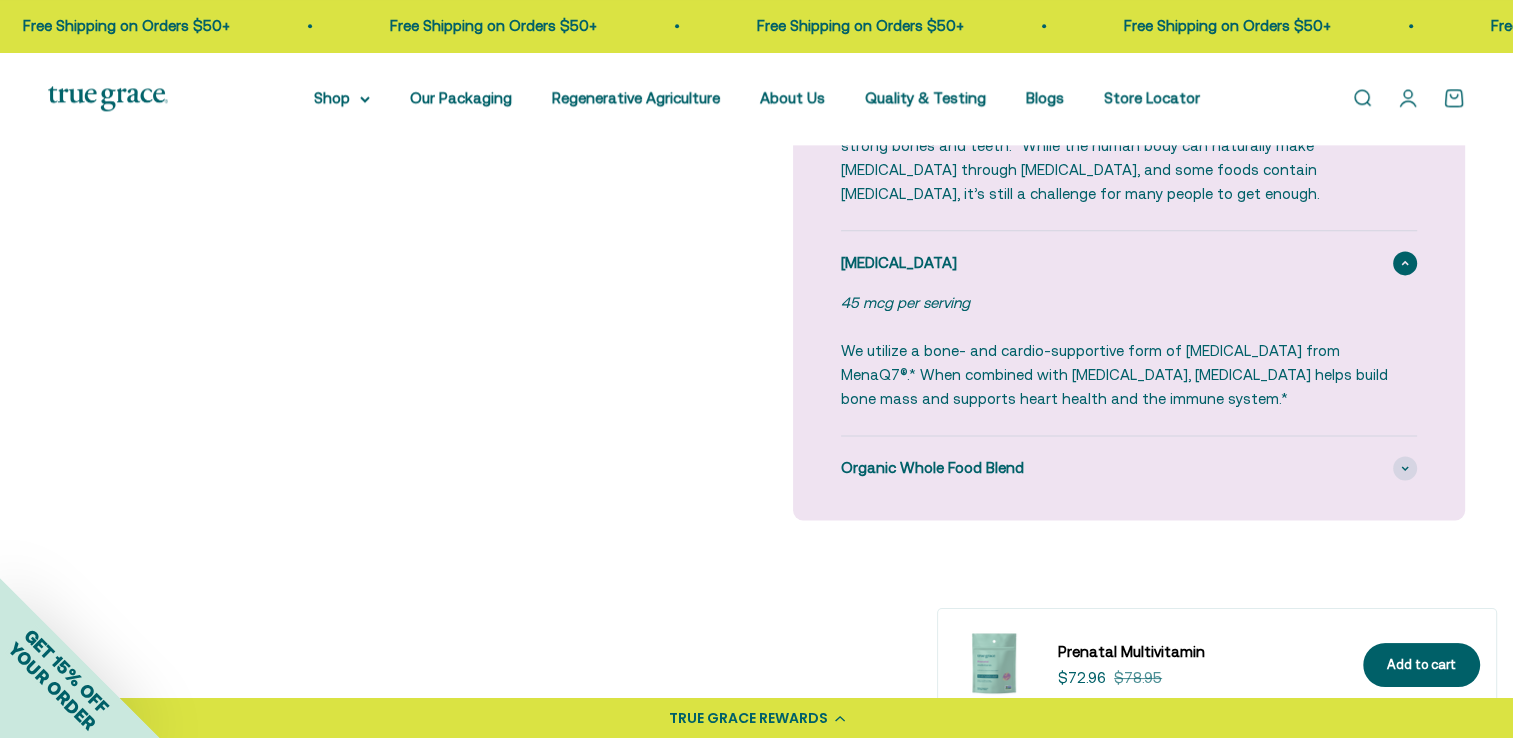 scroll, scrollTop: 2602, scrollLeft: 0, axis: vertical 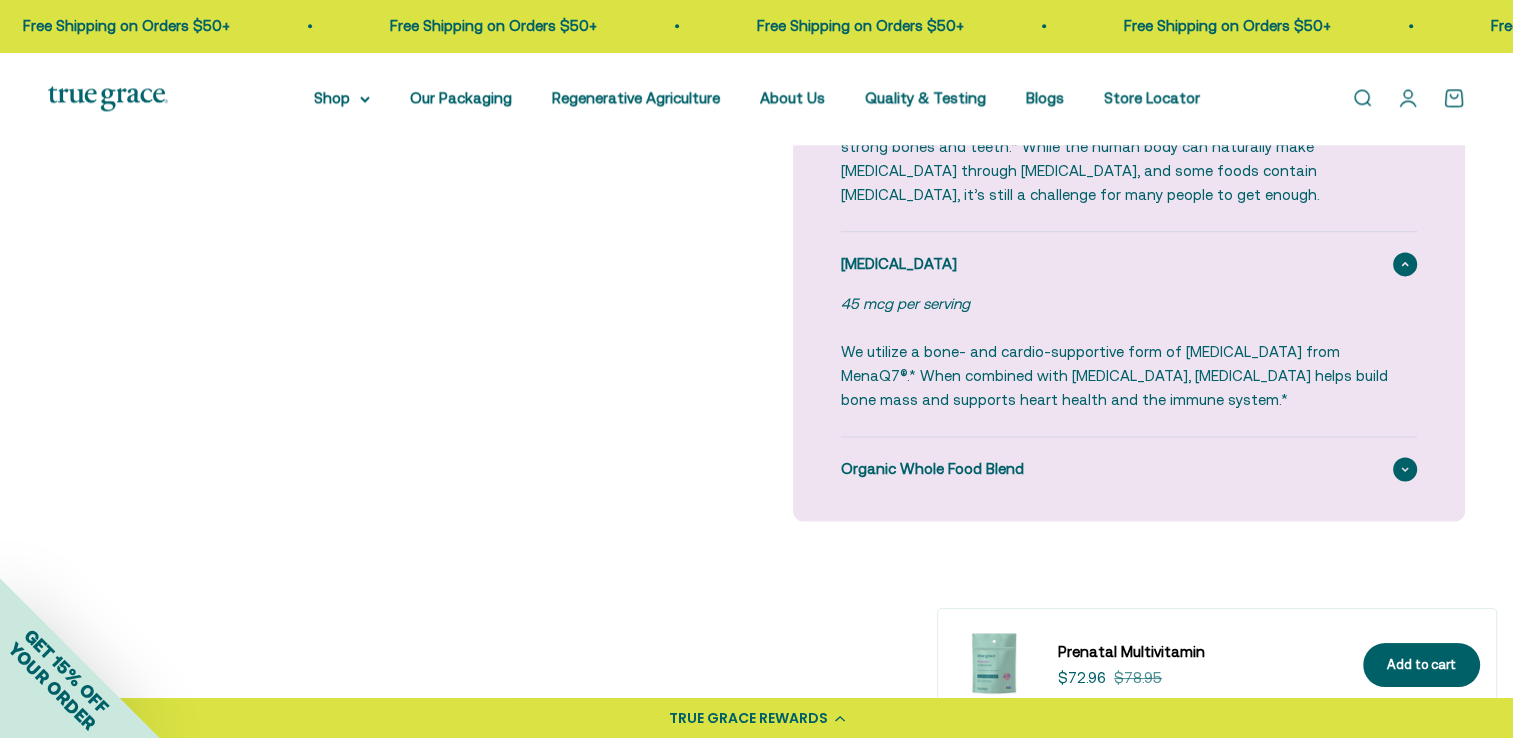 click 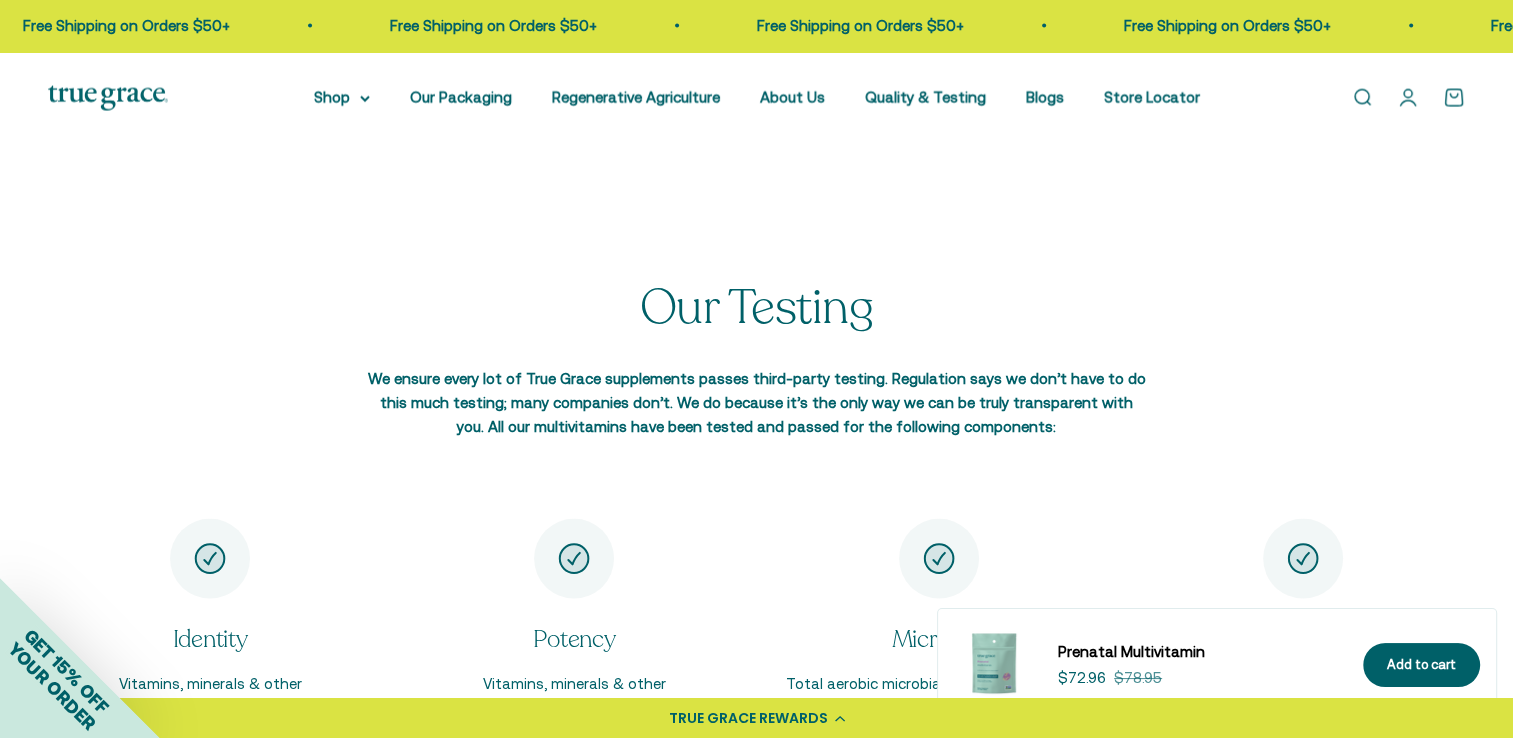 scroll, scrollTop: 3984, scrollLeft: 0, axis: vertical 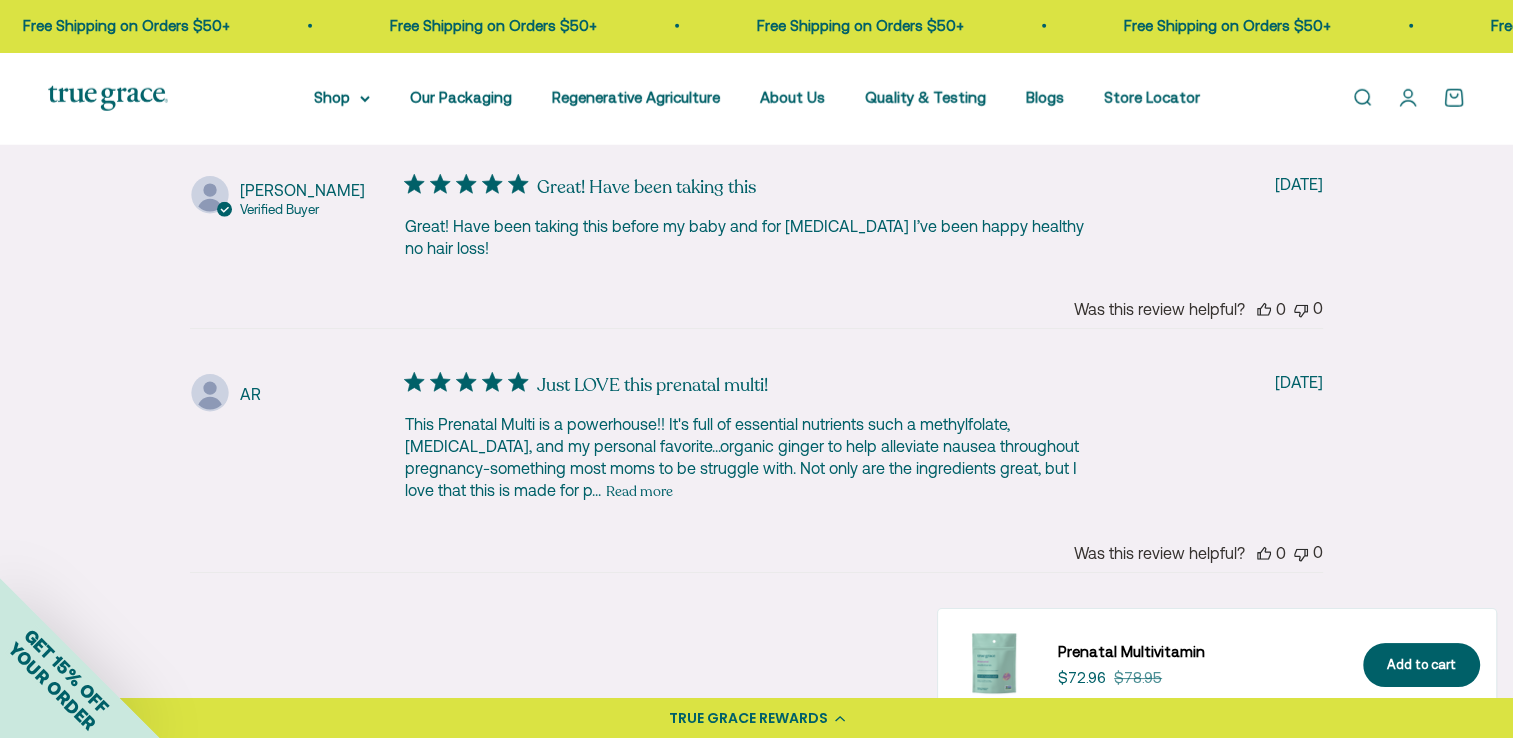 click on "Read more" at bounding box center (639, 491) 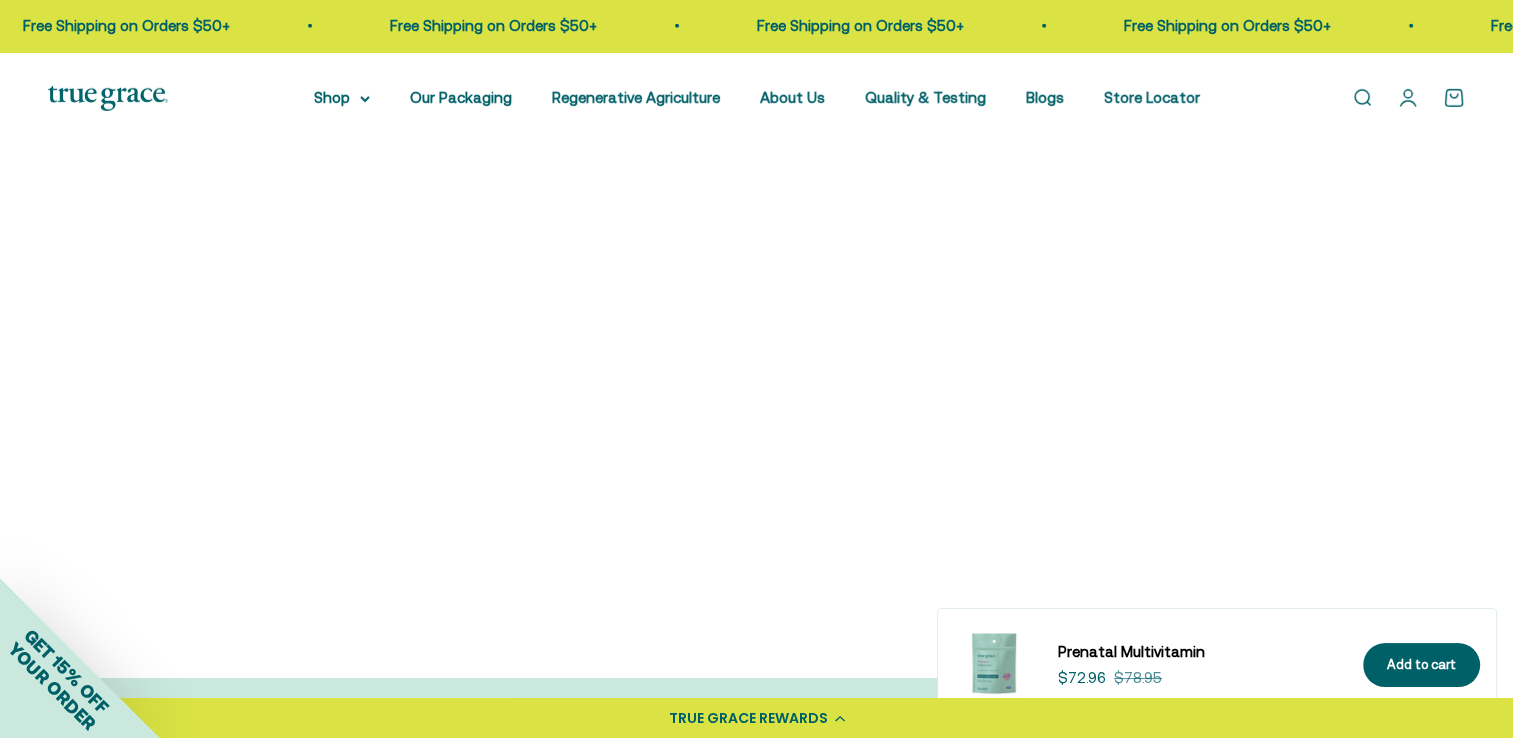 scroll, scrollTop: 6428, scrollLeft: 0, axis: vertical 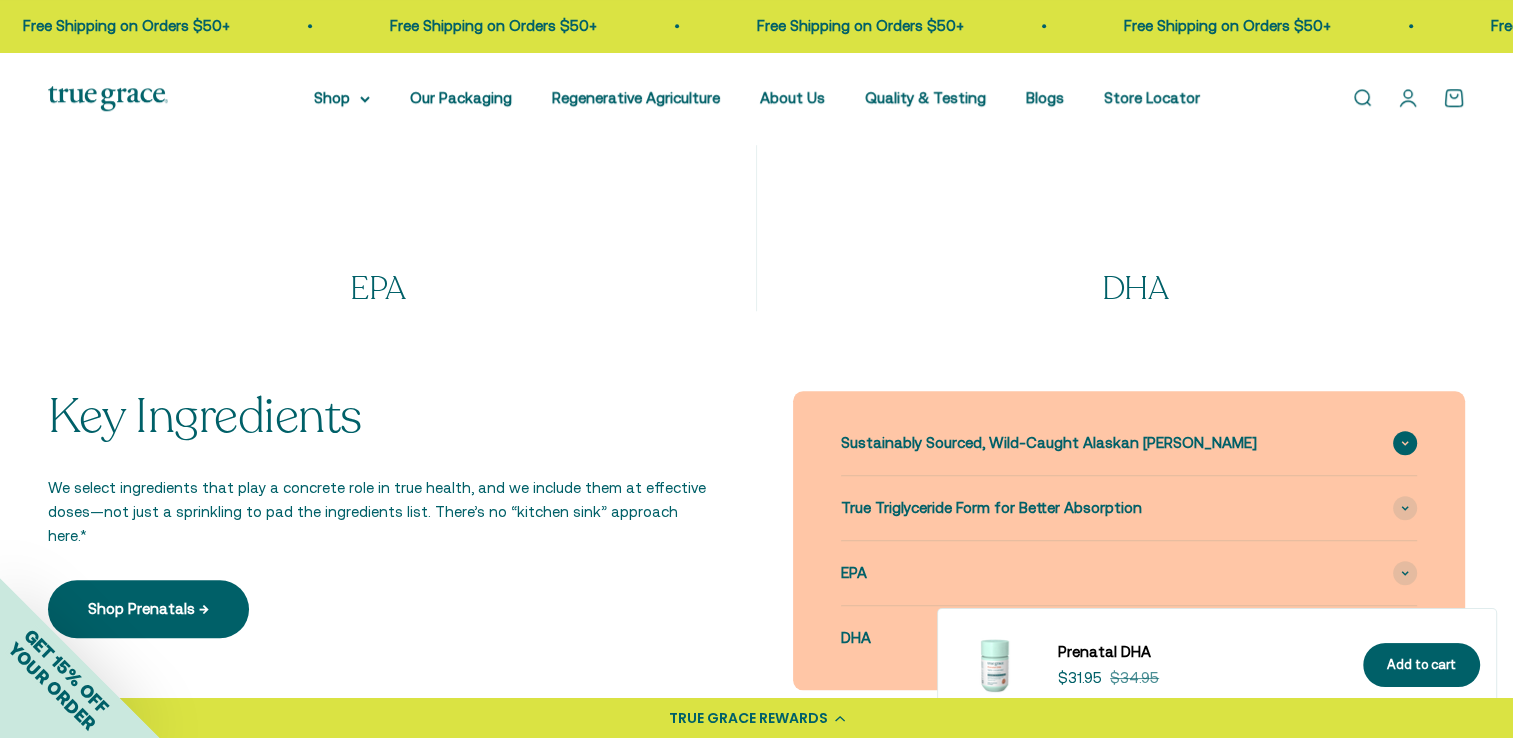 click at bounding box center [1405, 443] 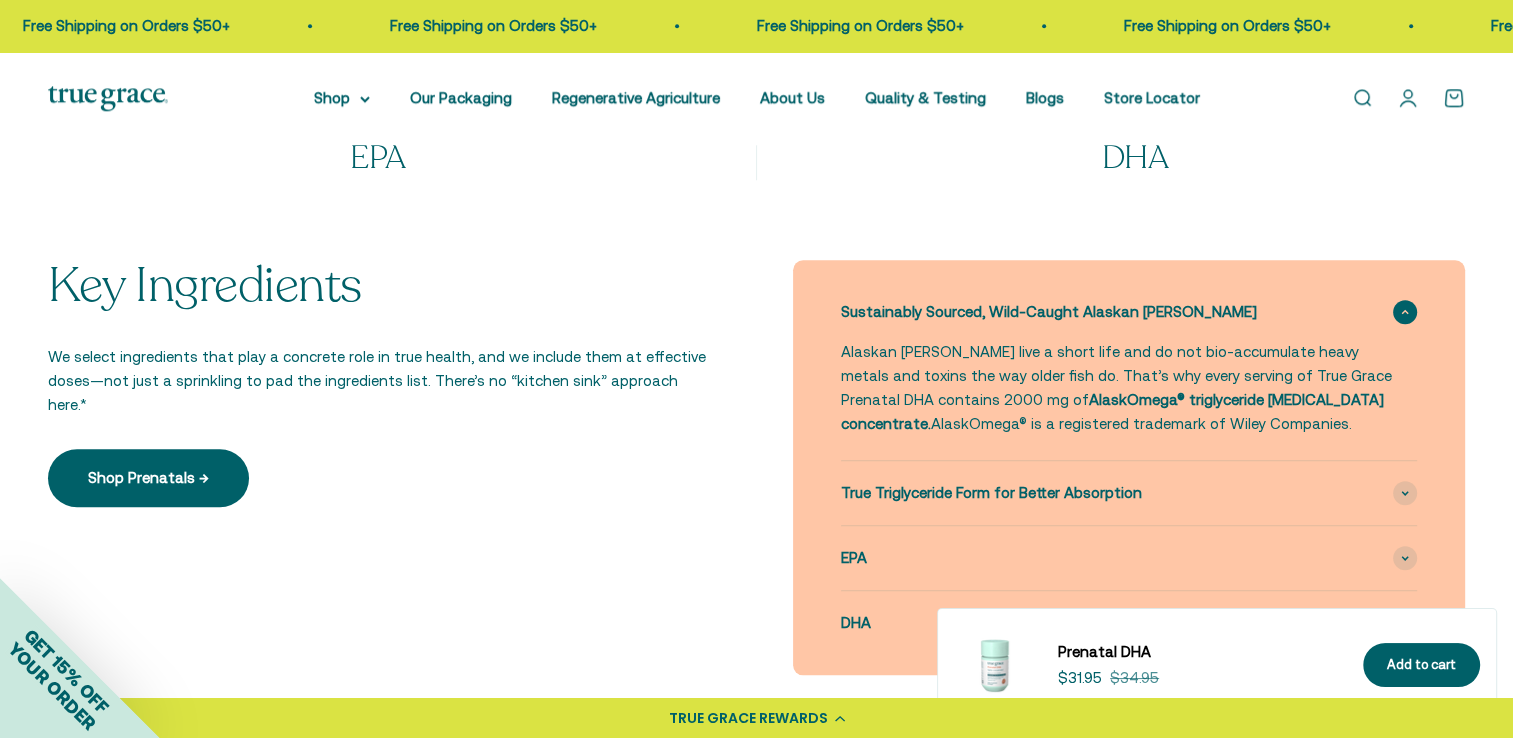 scroll, scrollTop: 1945, scrollLeft: 0, axis: vertical 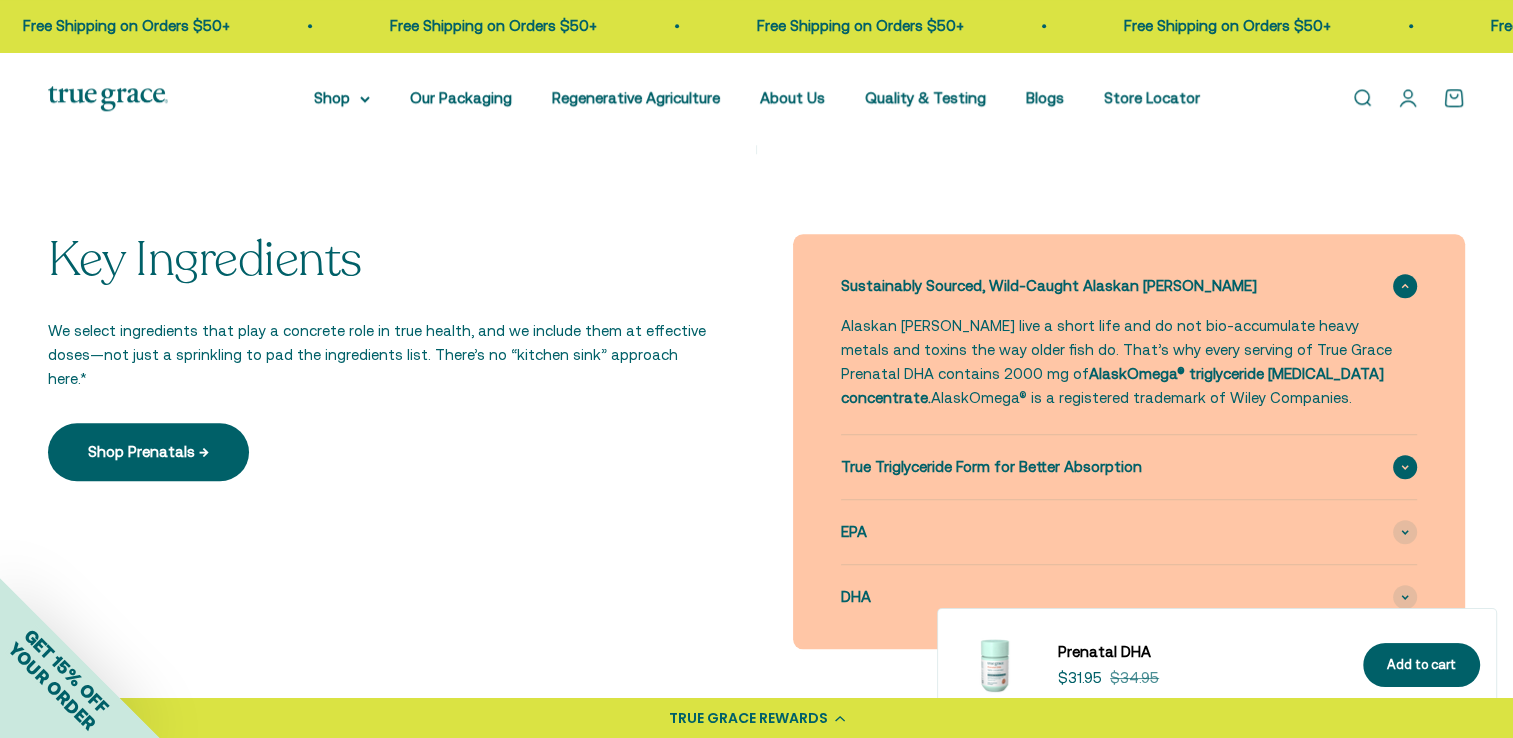 click 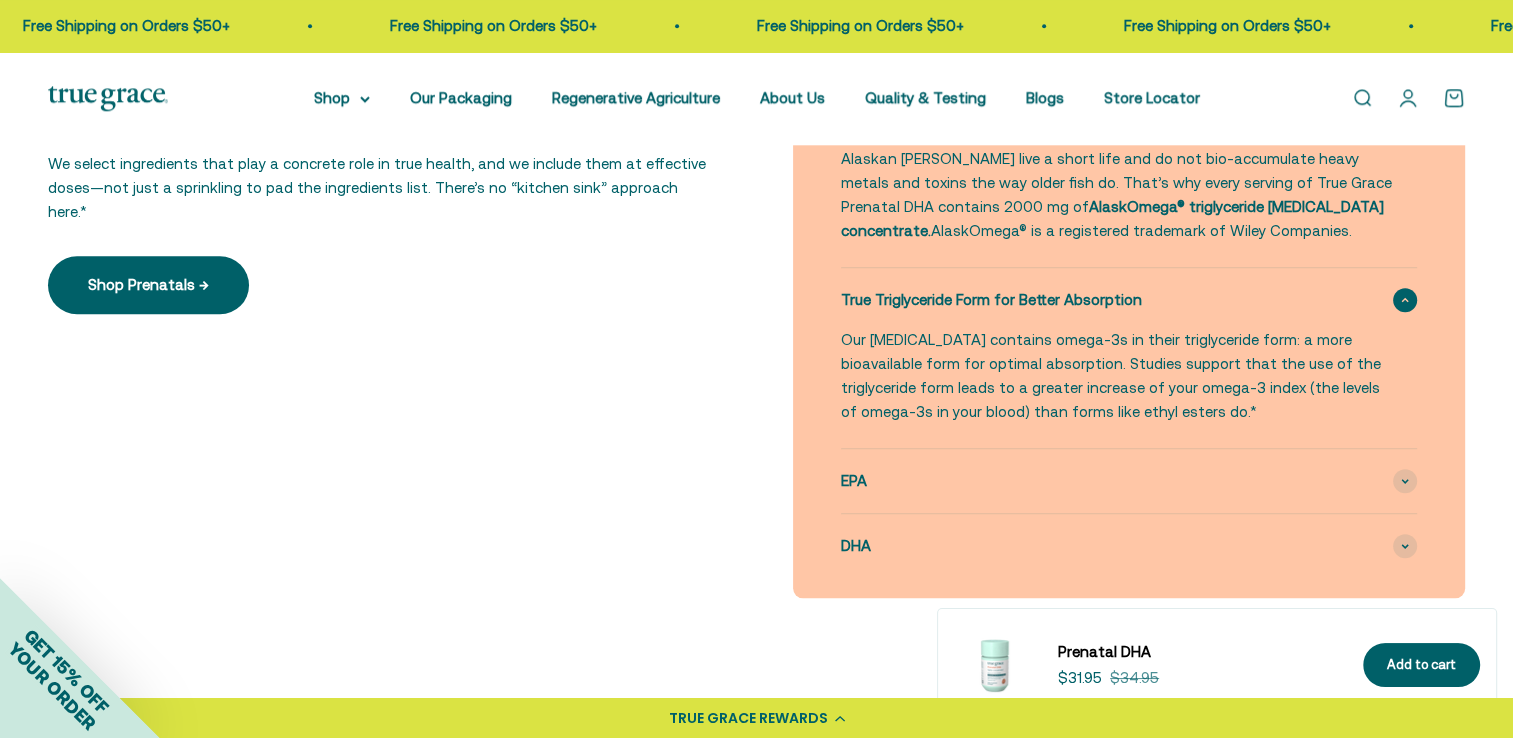 scroll, scrollTop: 2114, scrollLeft: 0, axis: vertical 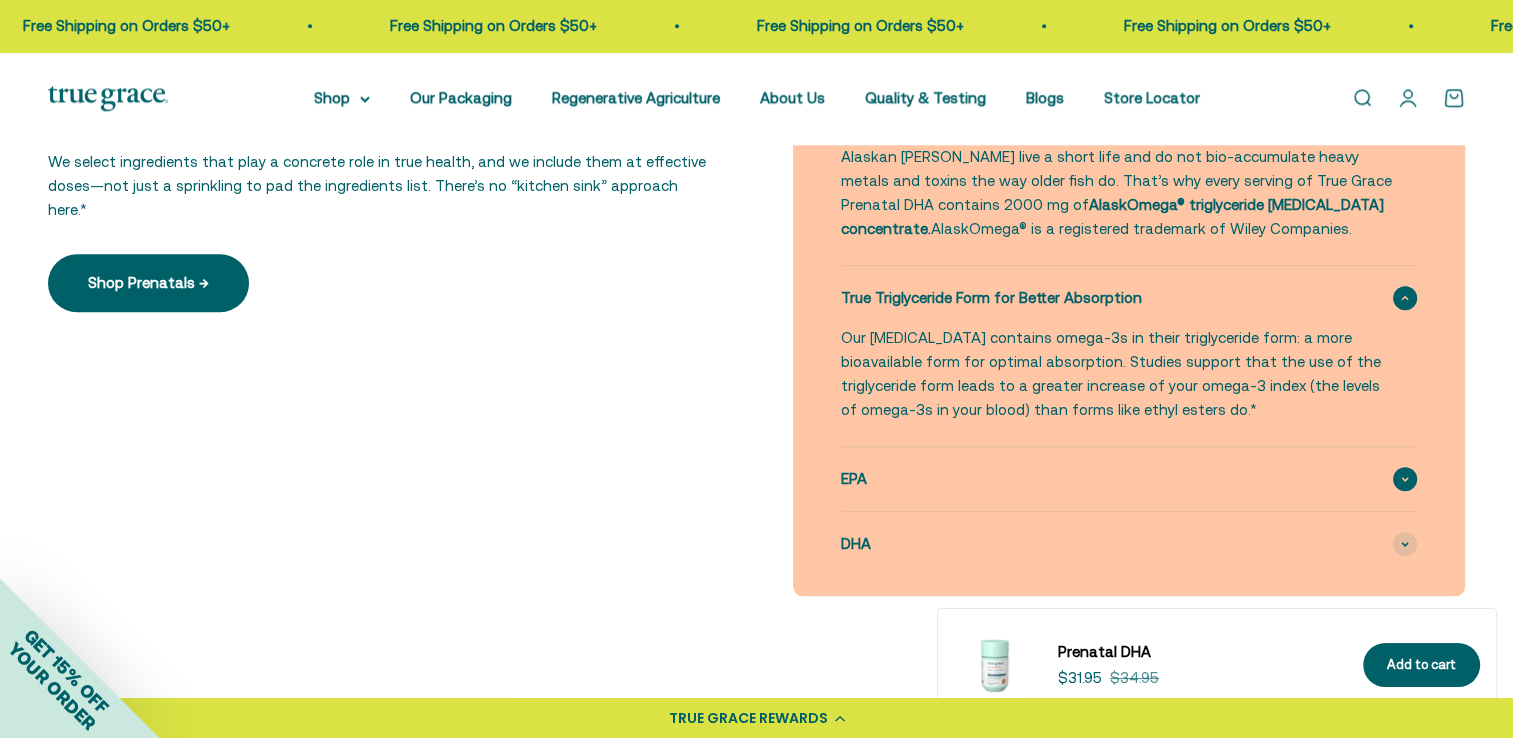 click 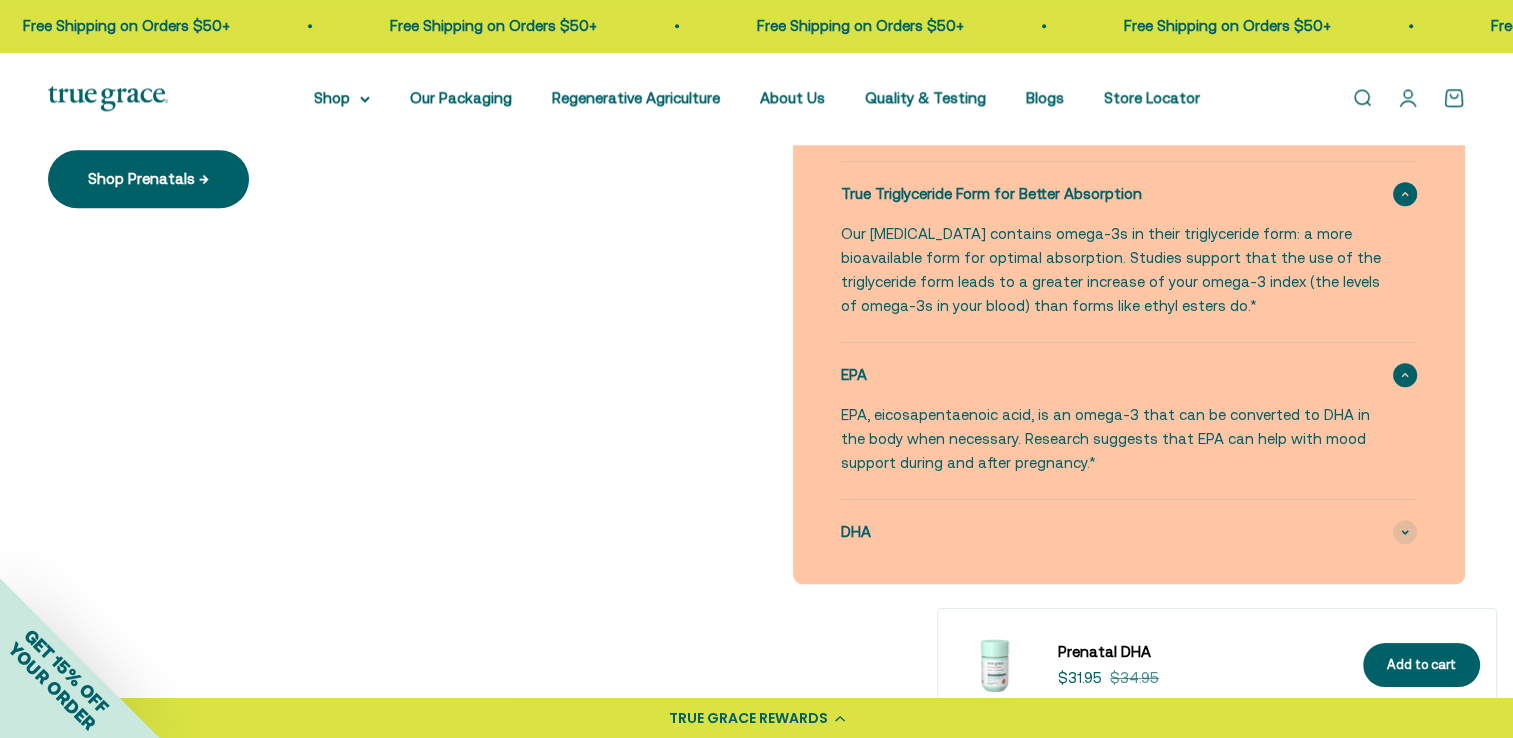 scroll, scrollTop: 2222, scrollLeft: 0, axis: vertical 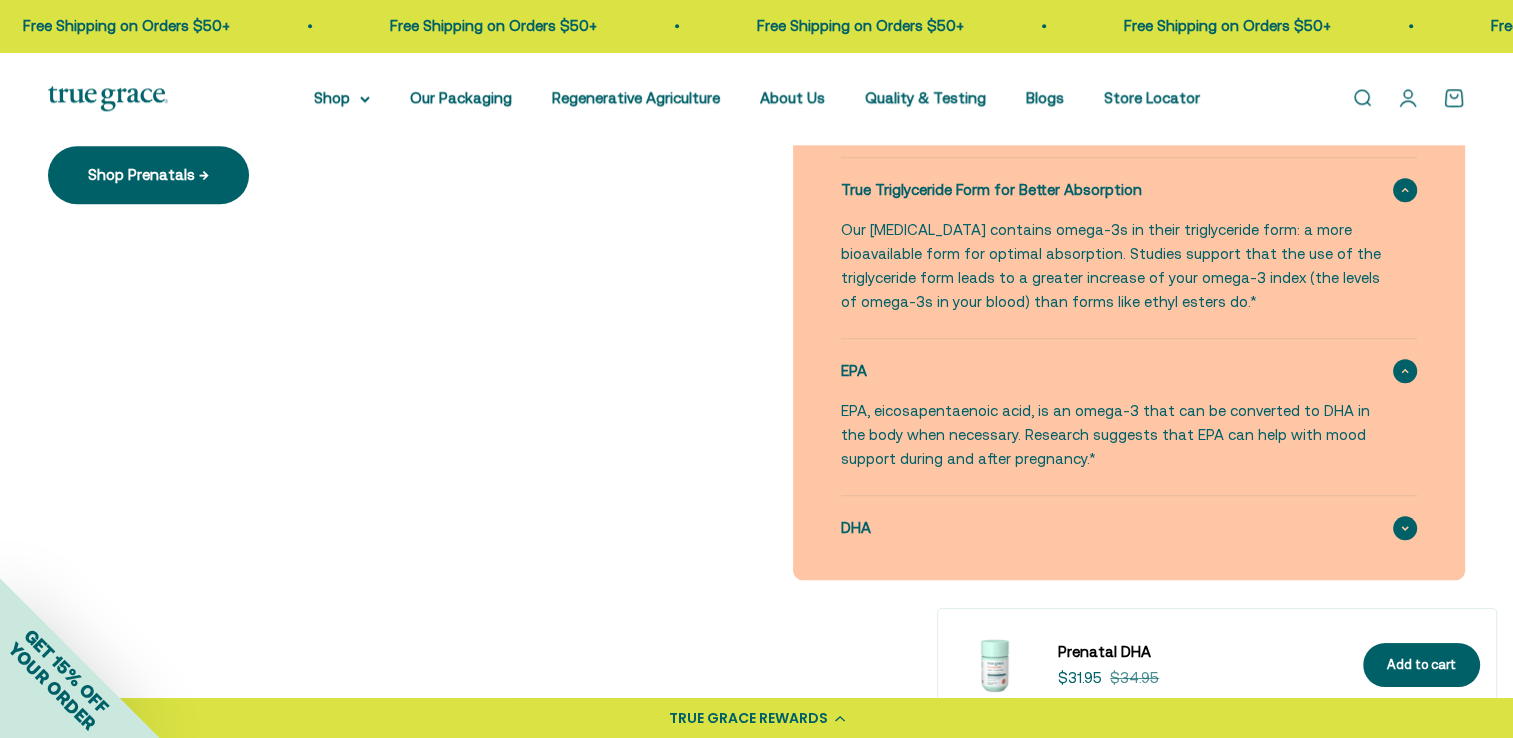 click 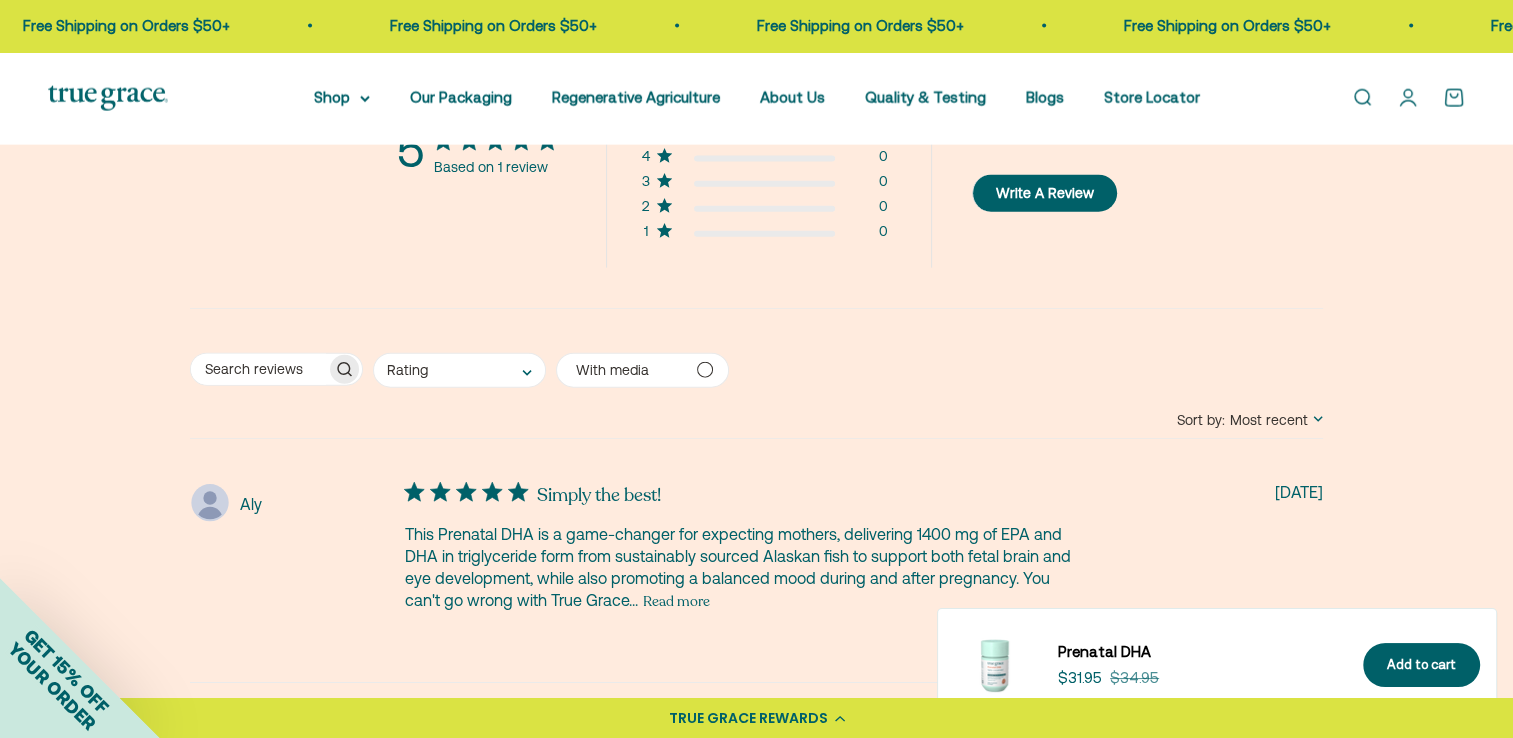 scroll, scrollTop: 4556, scrollLeft: 0, axis: vertical 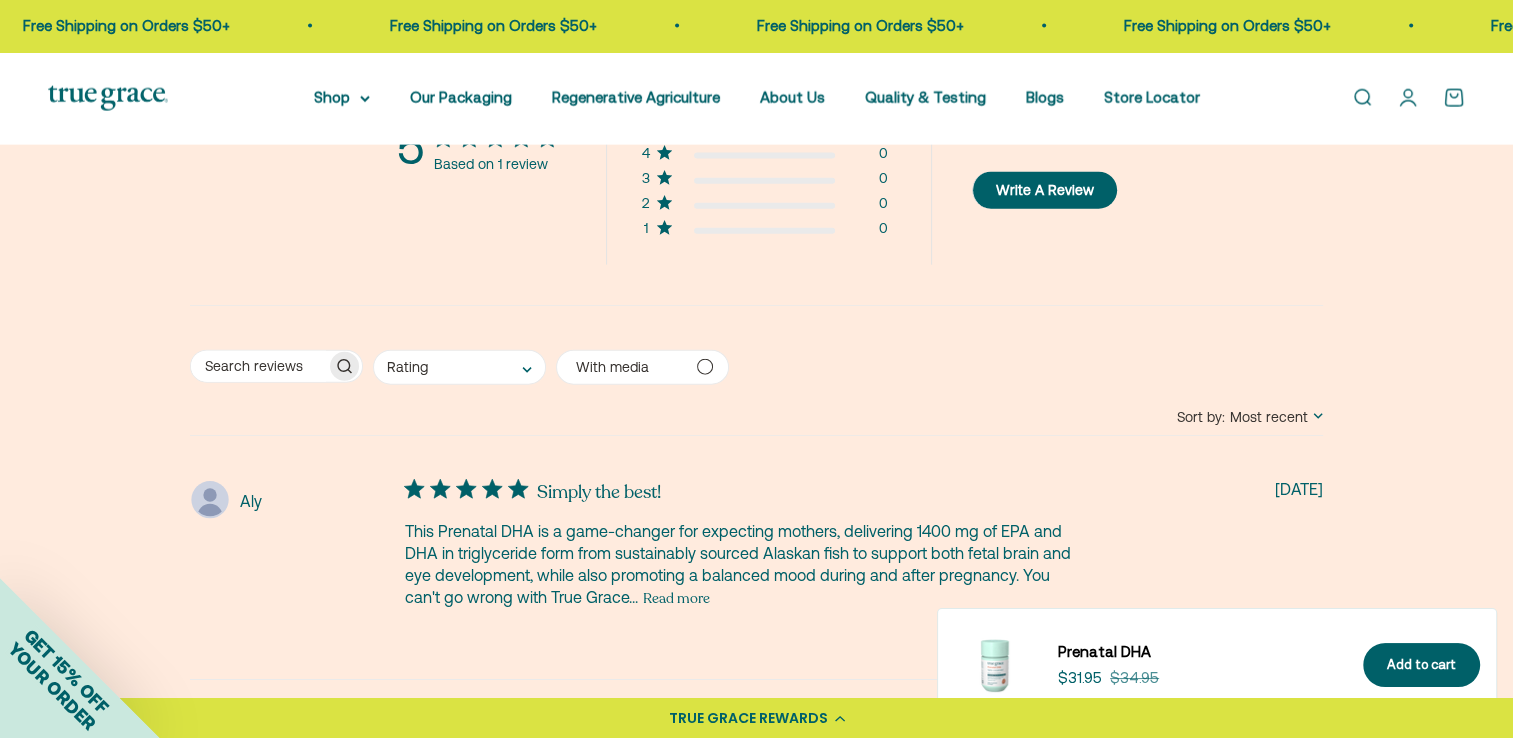 click on "Read more" at bounding box center (676, 598) 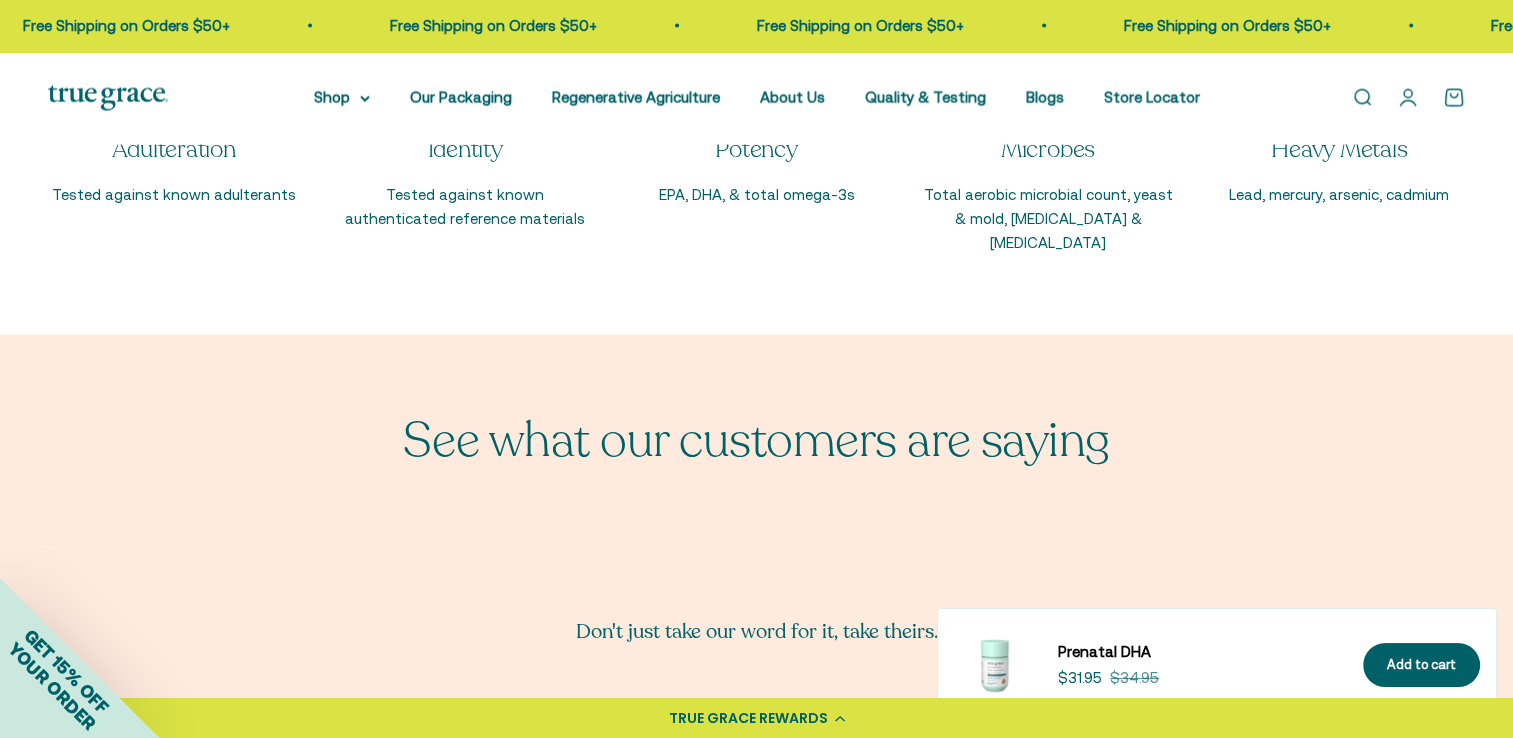 scroll, scrollTop: 3956, scrollLeft: 0, axis: vertical 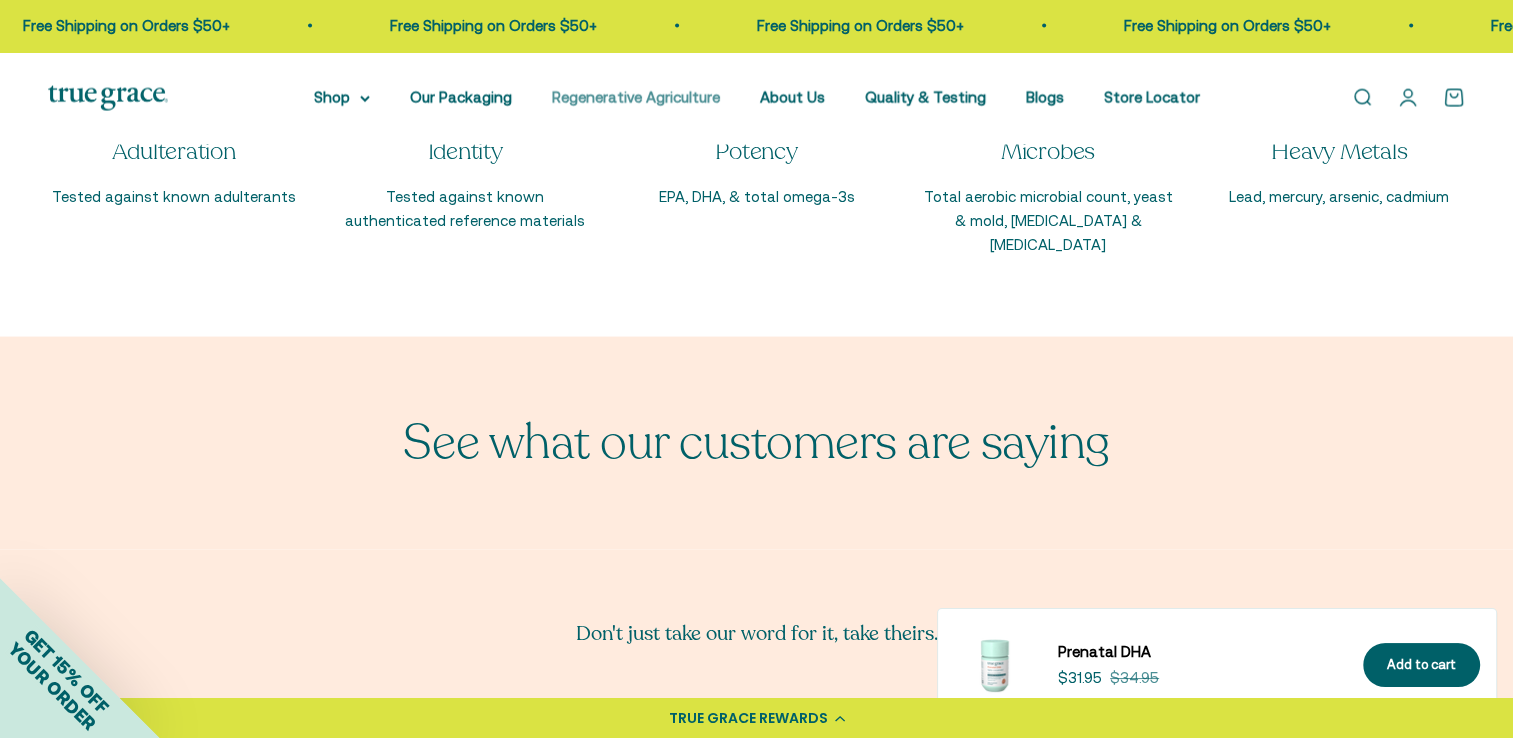 click on "Regenerative Agriculture" at bounding box center (636, 97) 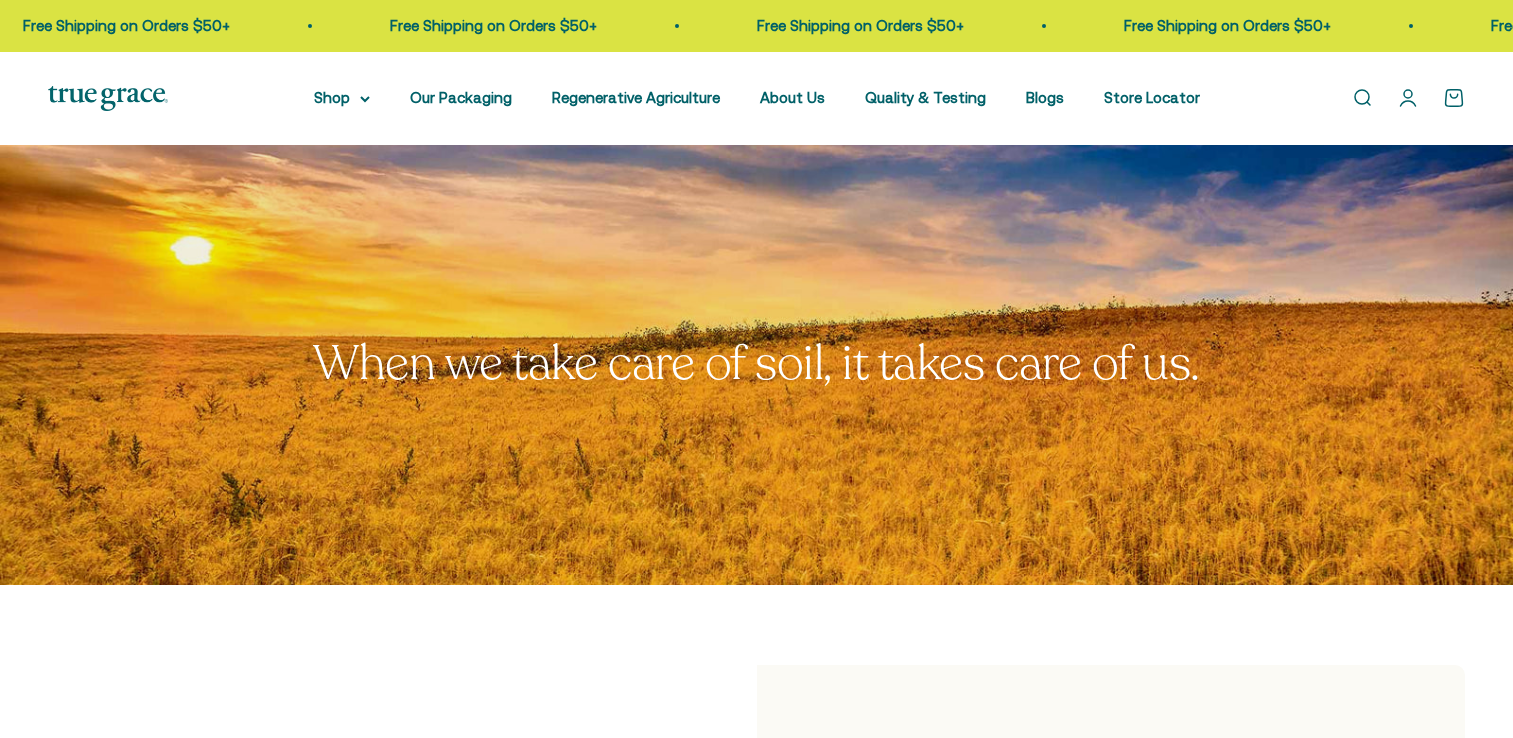 scroll, scrollTop: 0, scrollLeft: 0, axis: both 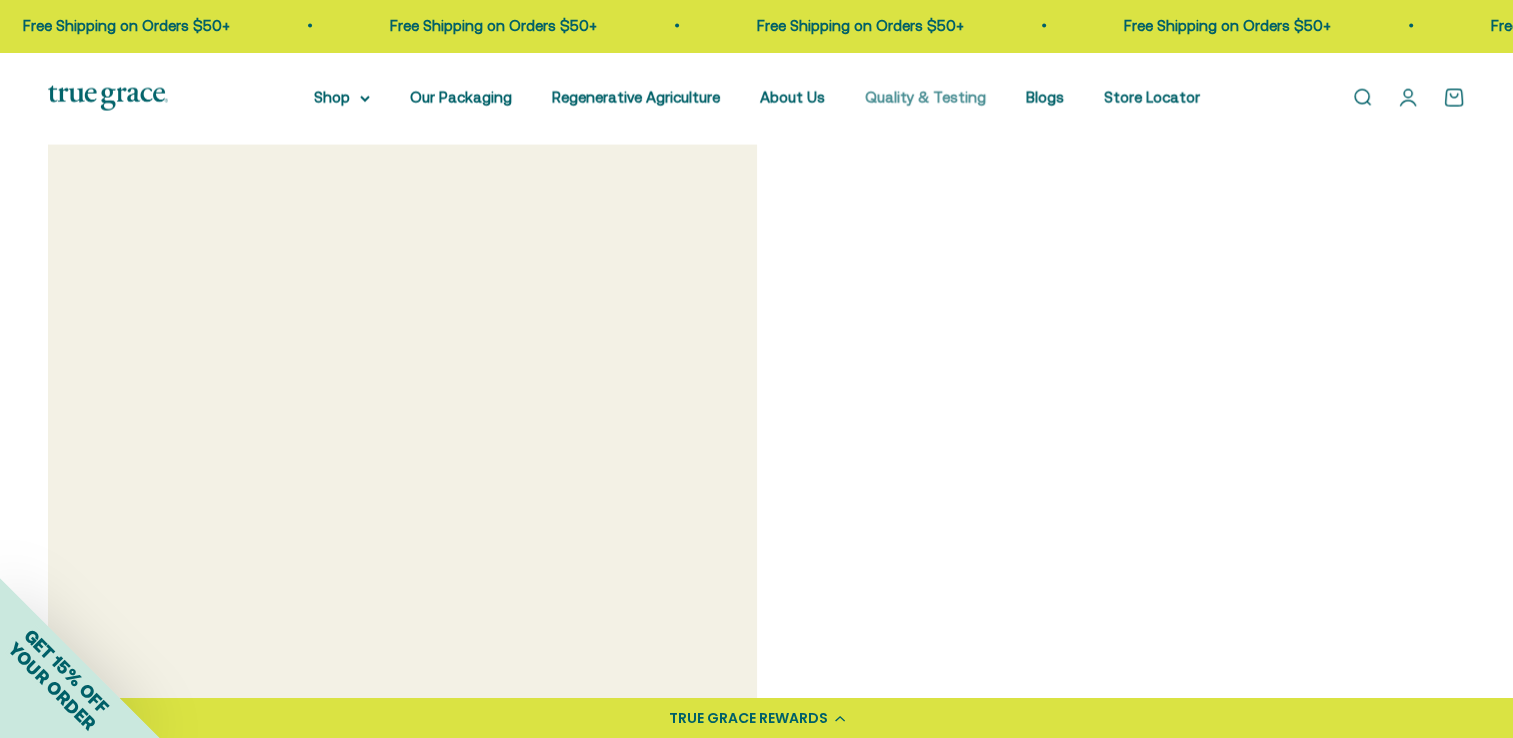 click on "Quality & Testing" at bounding box center (925, 97) 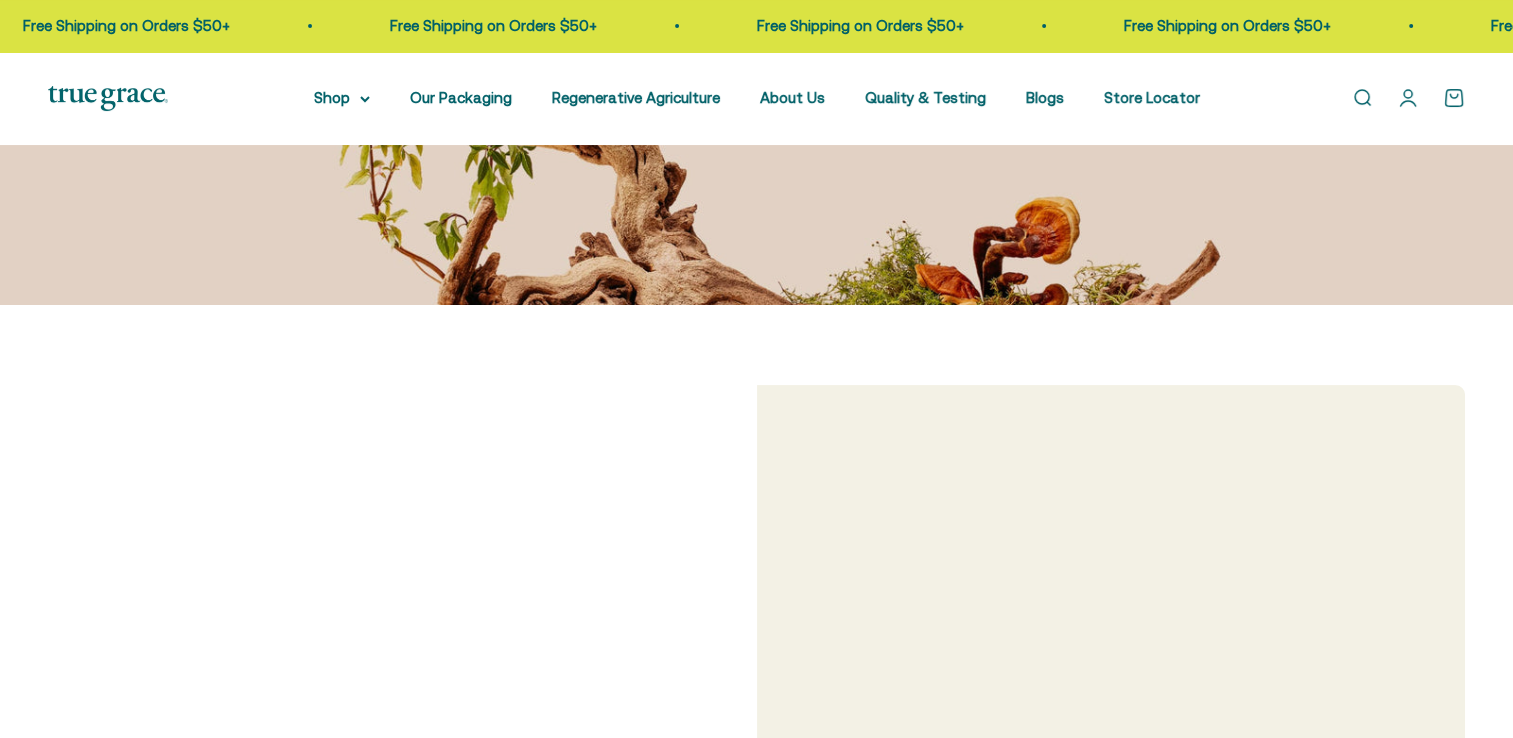 scroll, scrollTop: 0, scrollLeft: 0, axis: both 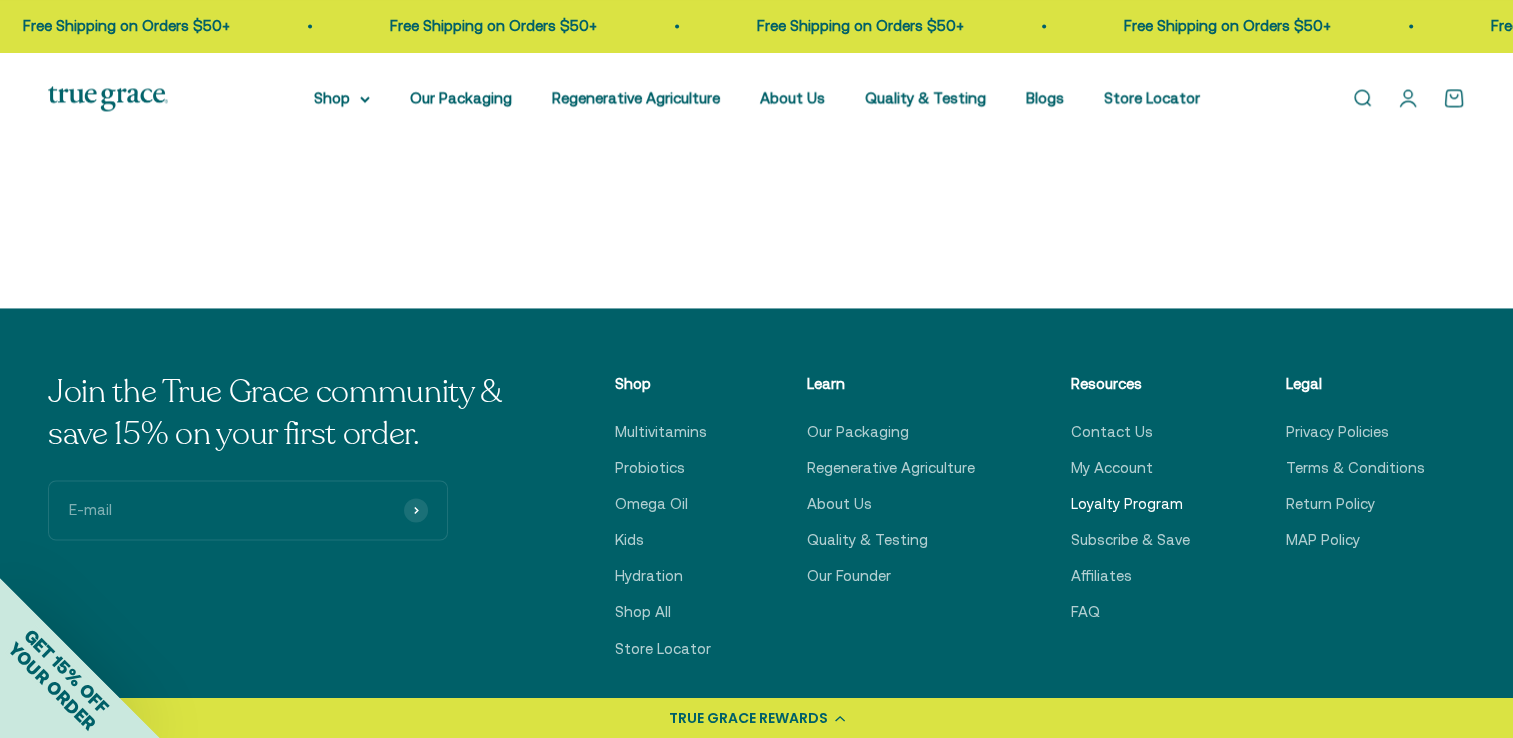 click on "Loyalty Program" at bounding box center (1127, 504) 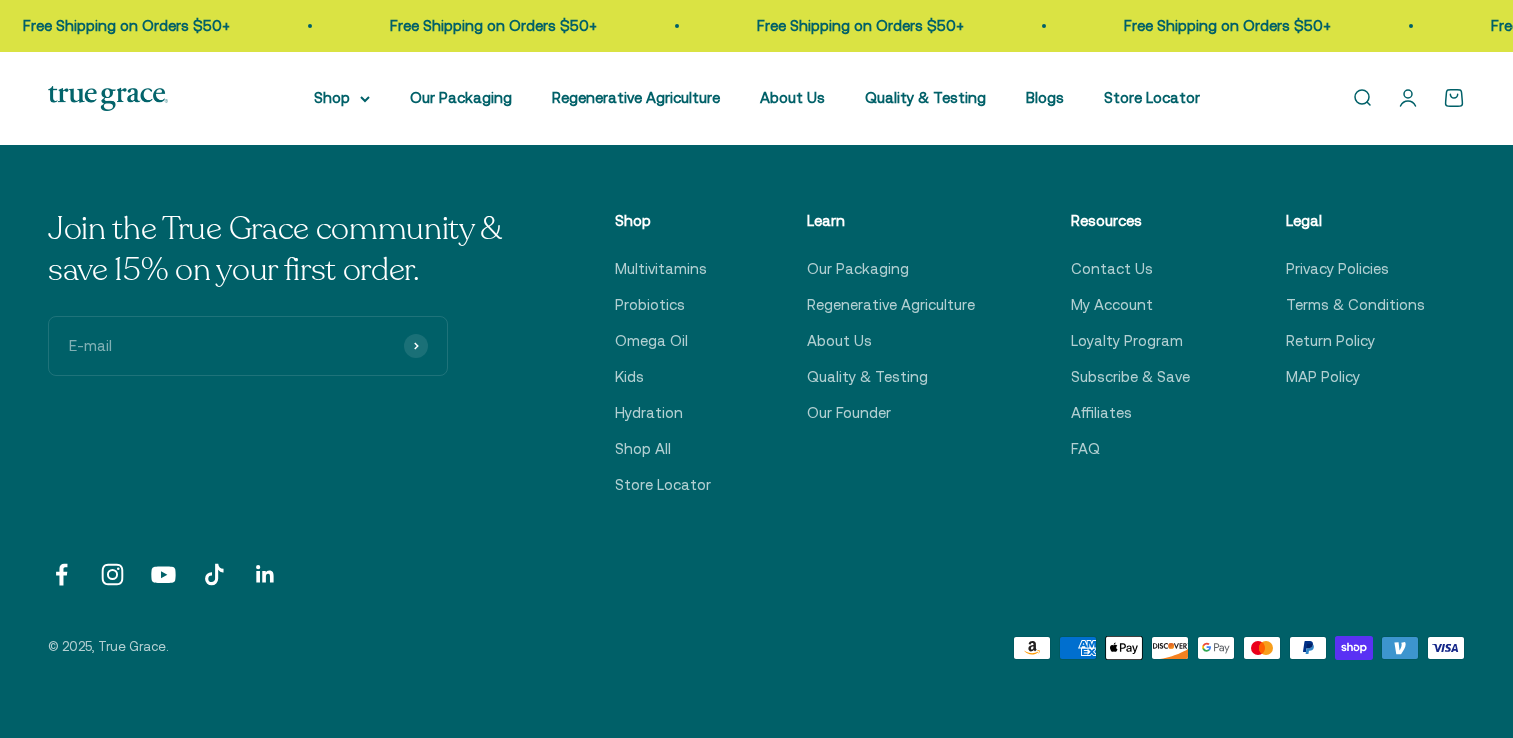 scroll, scrollTop: 0, scrollLeft: 0, axis: both 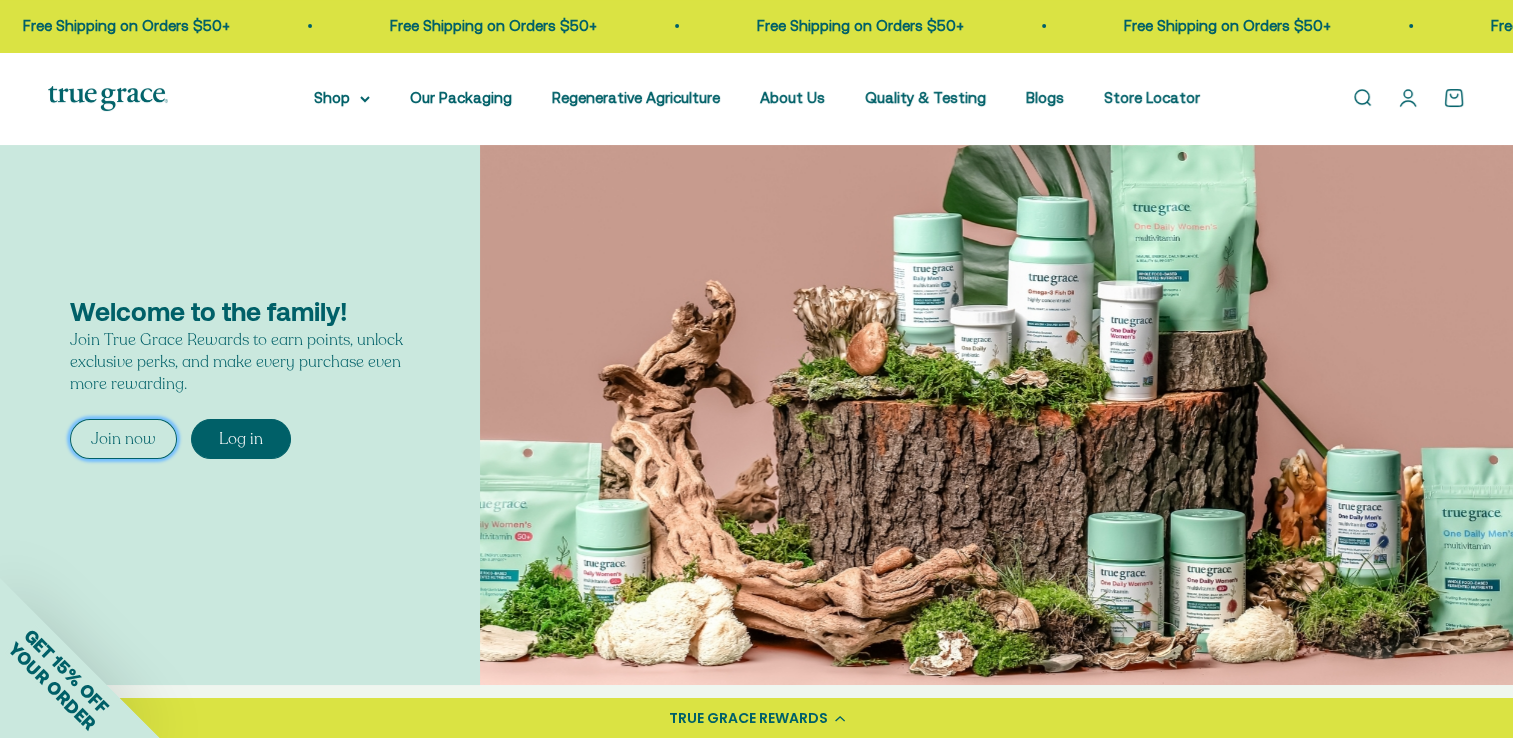 click on "Join now" at bounding box center (123, 439) 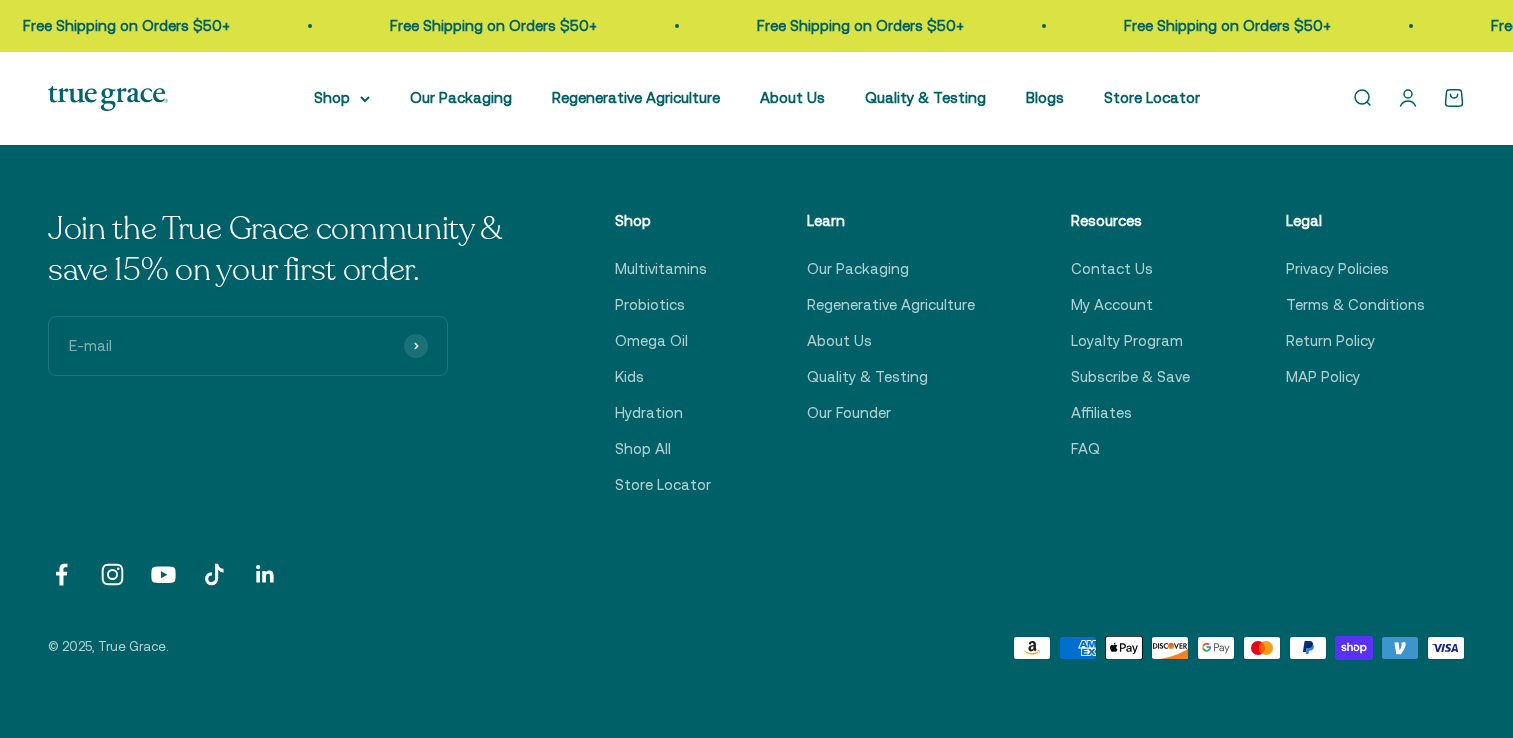 scroll, scrollTop: 0, scrollLeft: 0, axis: both 